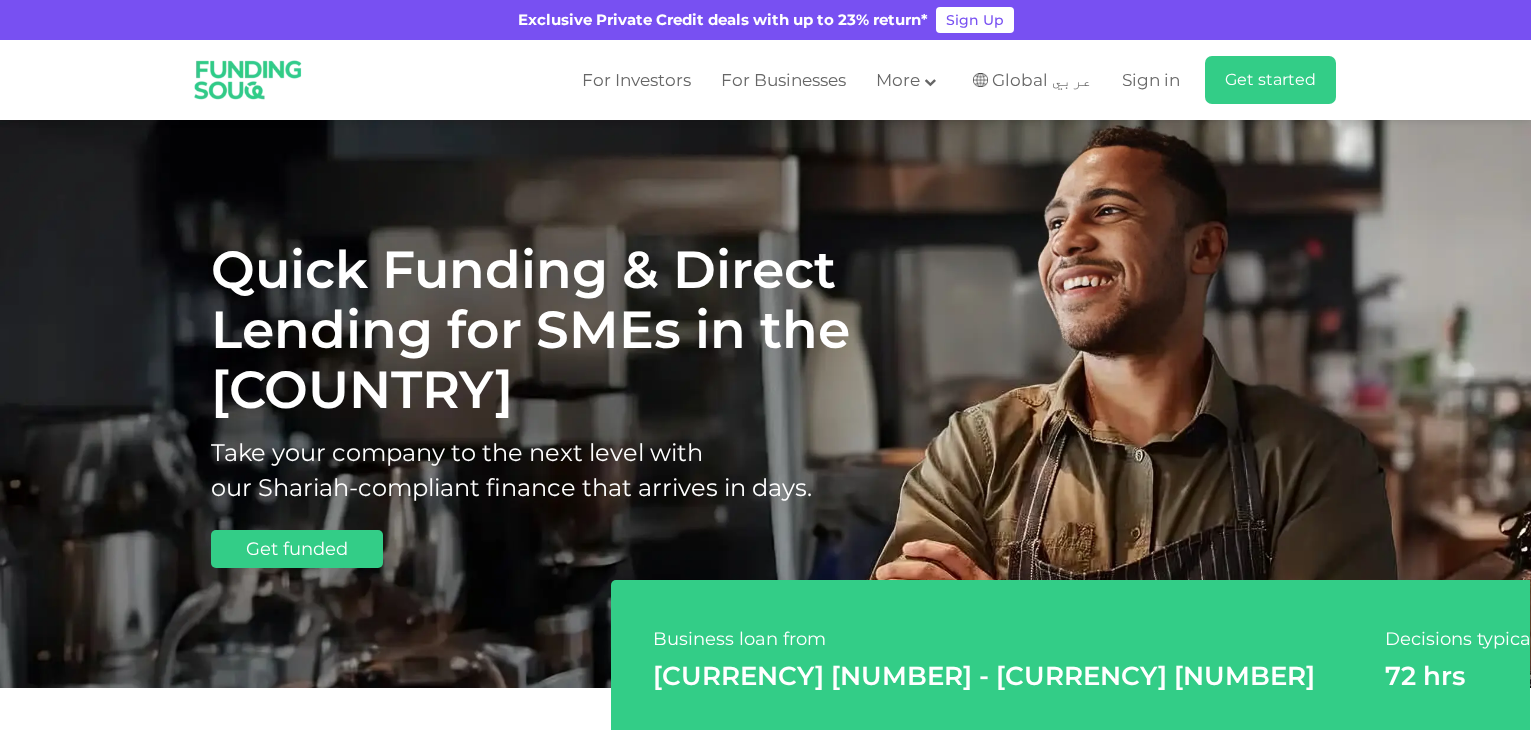 scroll, scrollTop: 468, scrollLeft: 0, axis: vertical 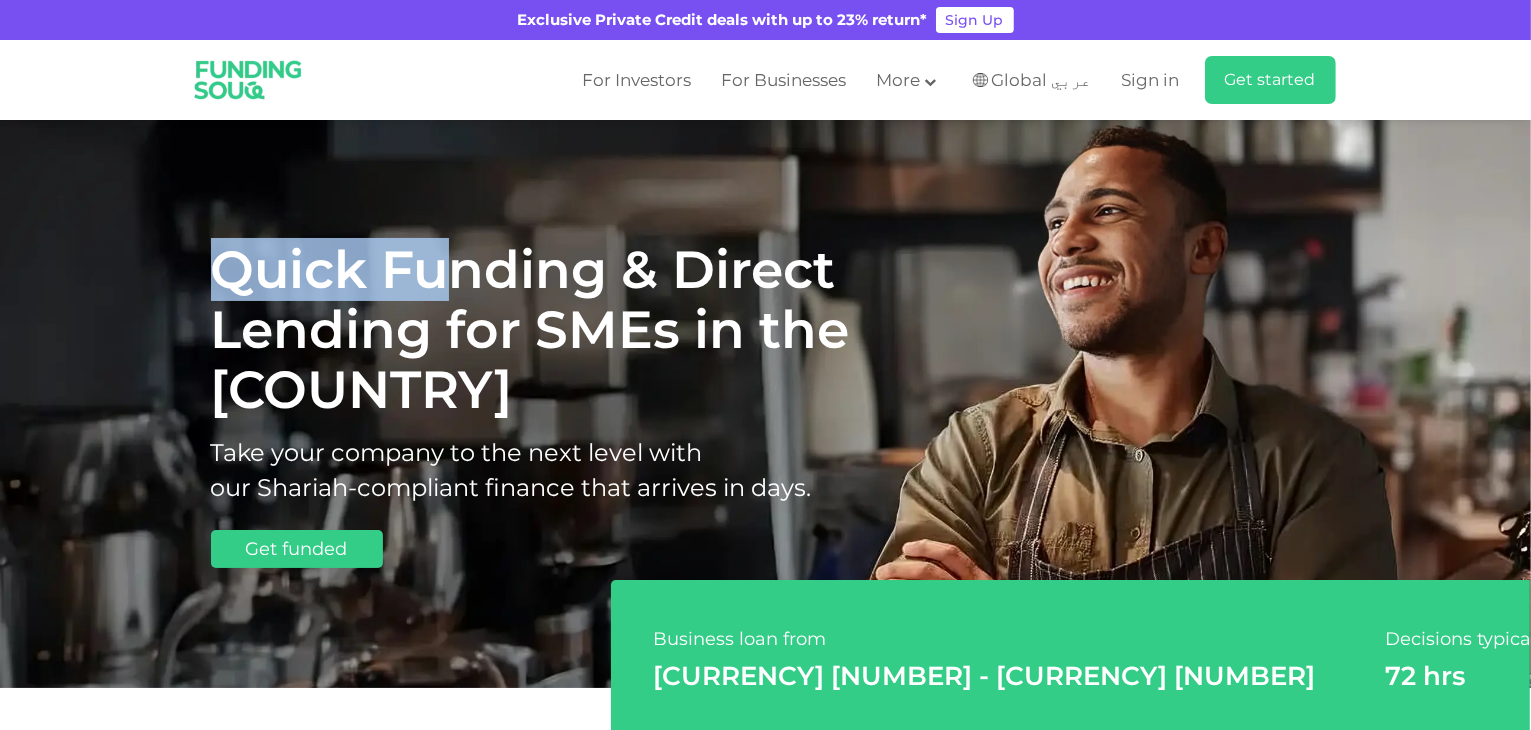 drag, startPoint x: 226, startPoint y: 293, endPoint x: 469, endPoint y: 324, distance: 244.96939 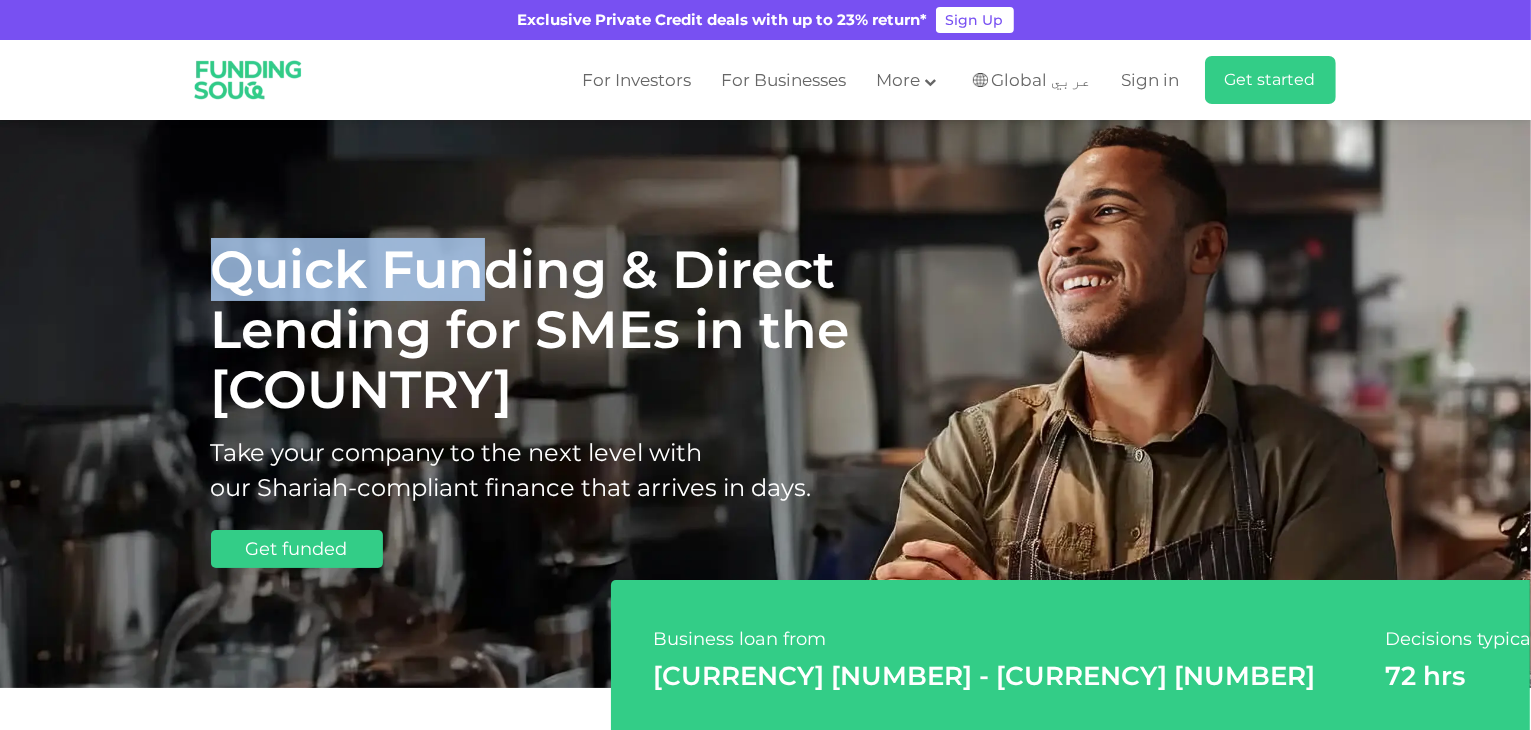 click on "Quick Funding & Direct Lending for SMEs in the UAE
Take your company to the next level with   our Shariah-compliant finance that arrives in days.
Get funded" at bounding box center (766, 404) 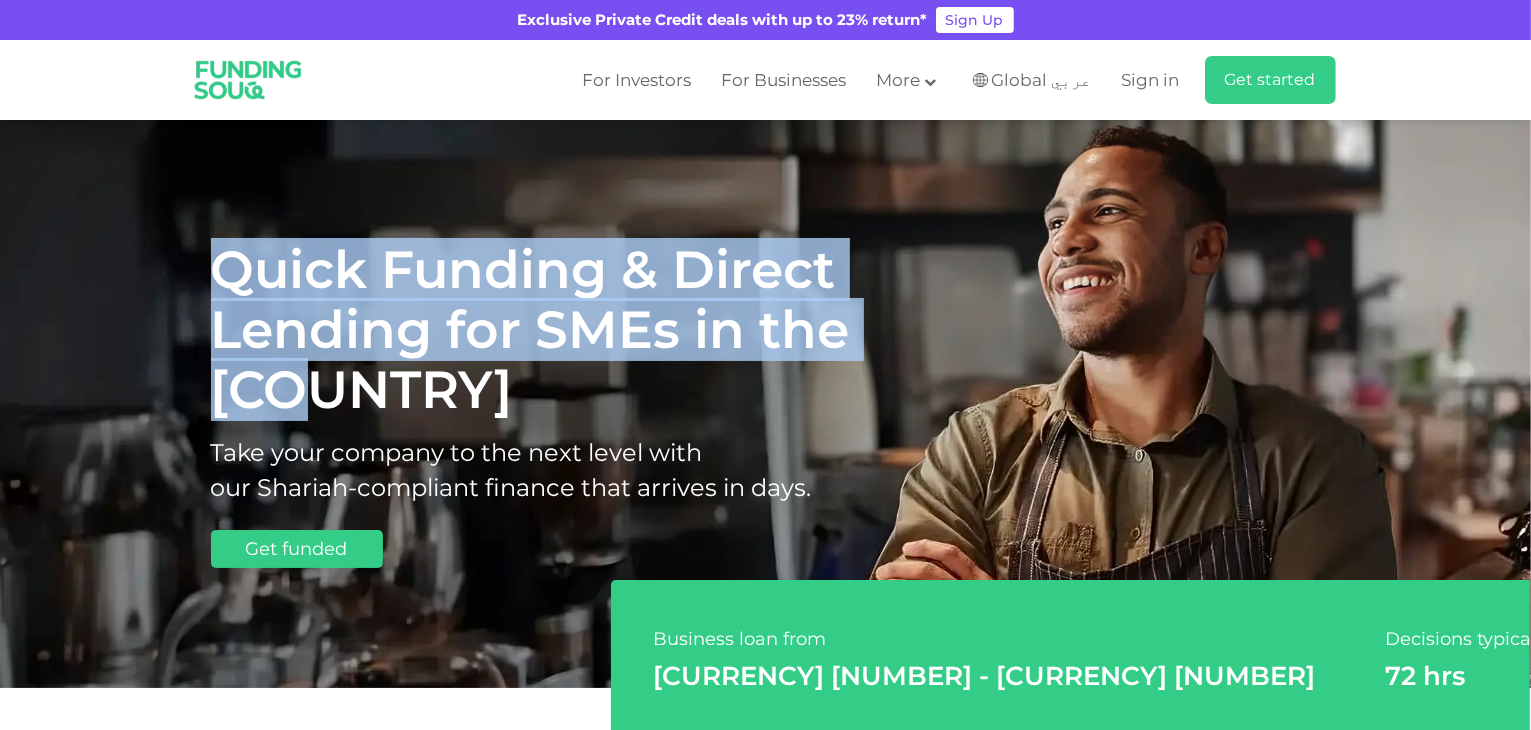 drag, startPoint x: 206, startPoint y: 294, endPoint x: 990, endPoint y: 373, distance: 787.97015 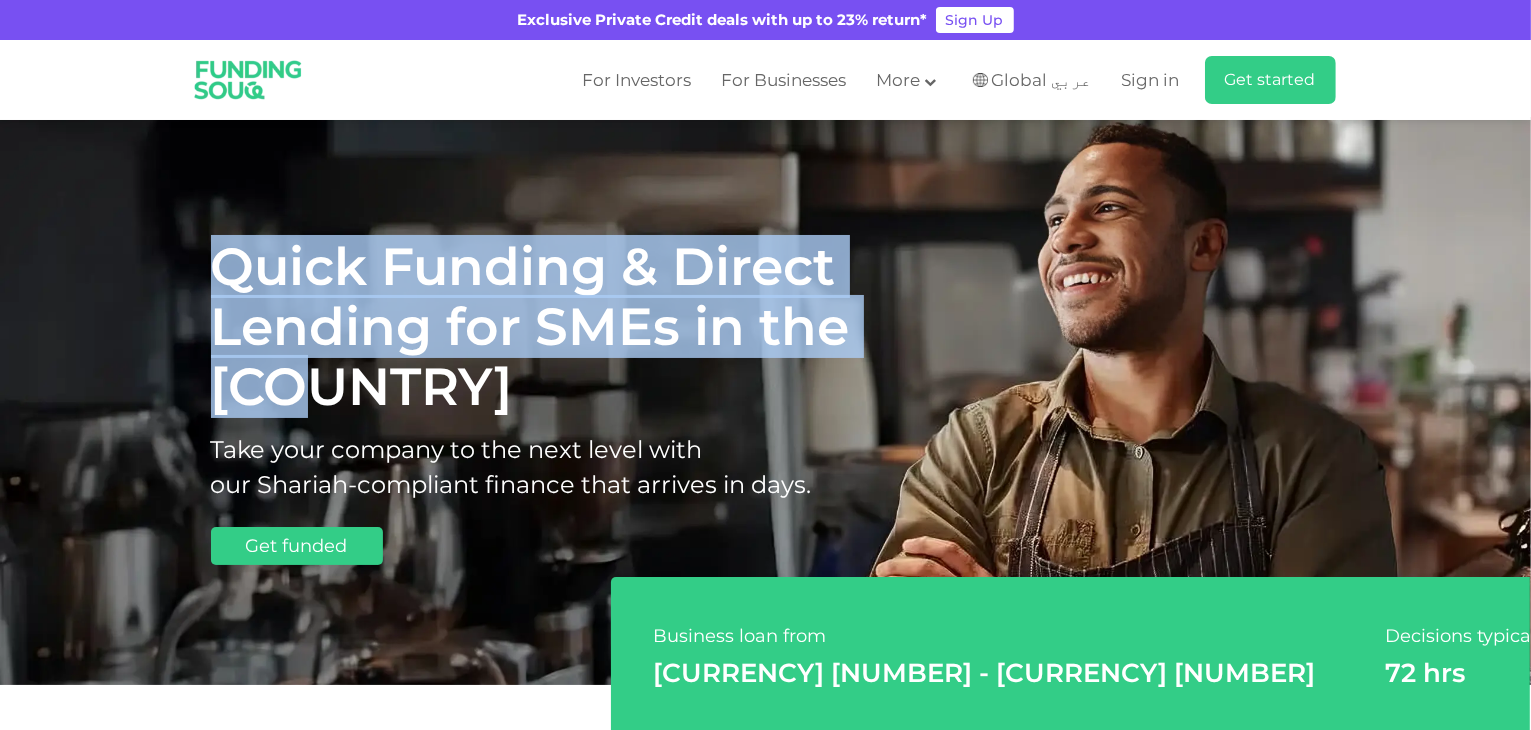 copy on "Quick Funding & Direct Lending for SMEs in the UAE" 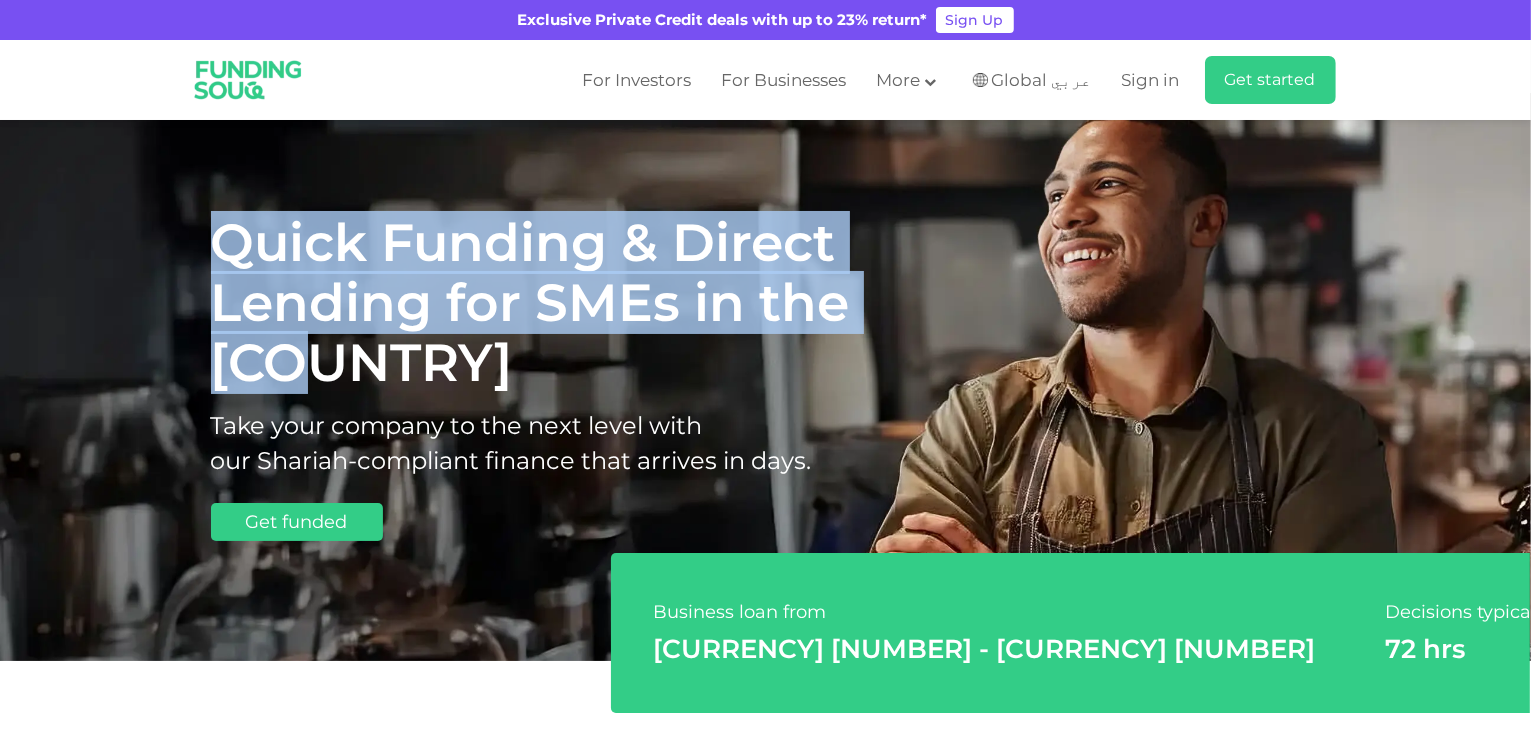 scroll, scrollTop: 0, scrollLeft: 0, axis: both 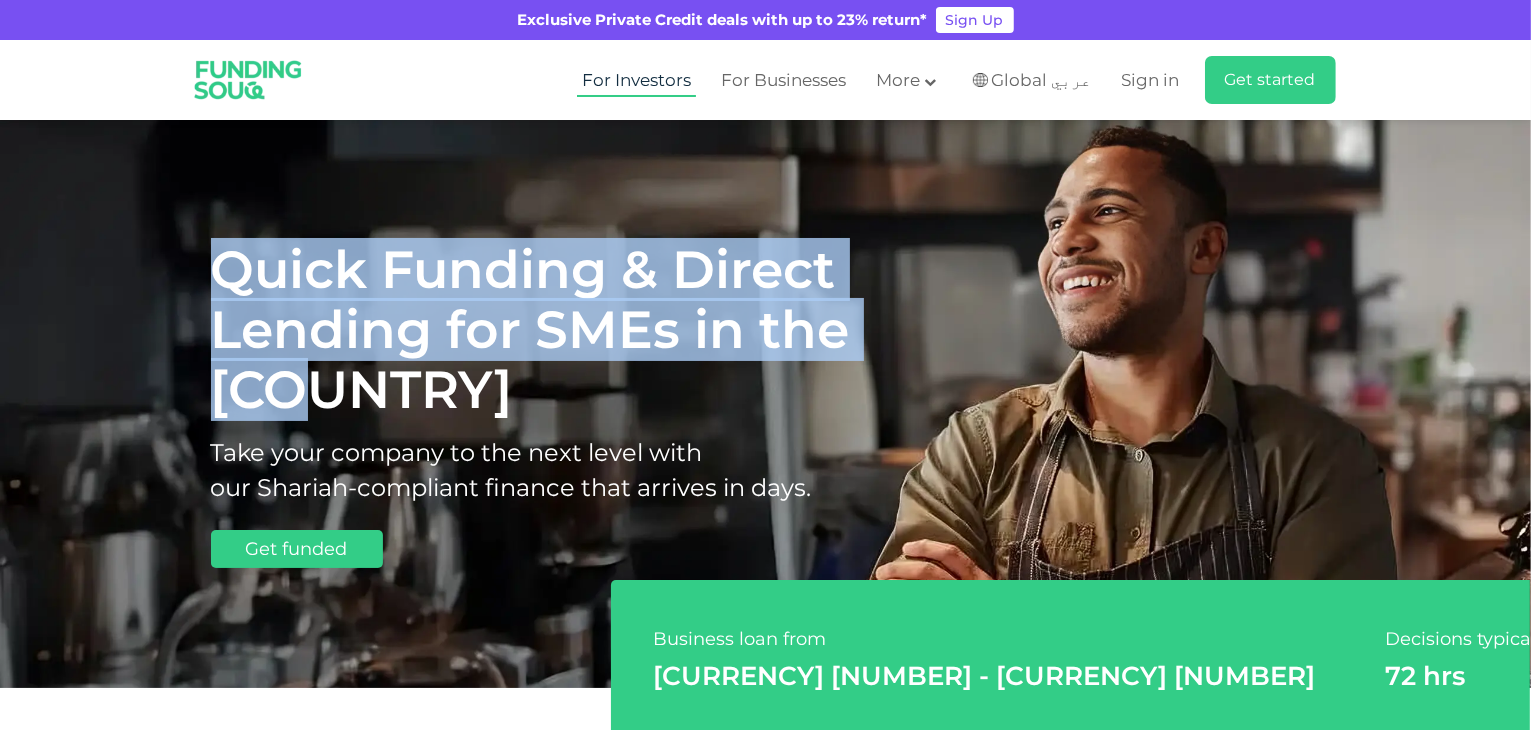 click on "For Investors" at bounding box center [636, 80] 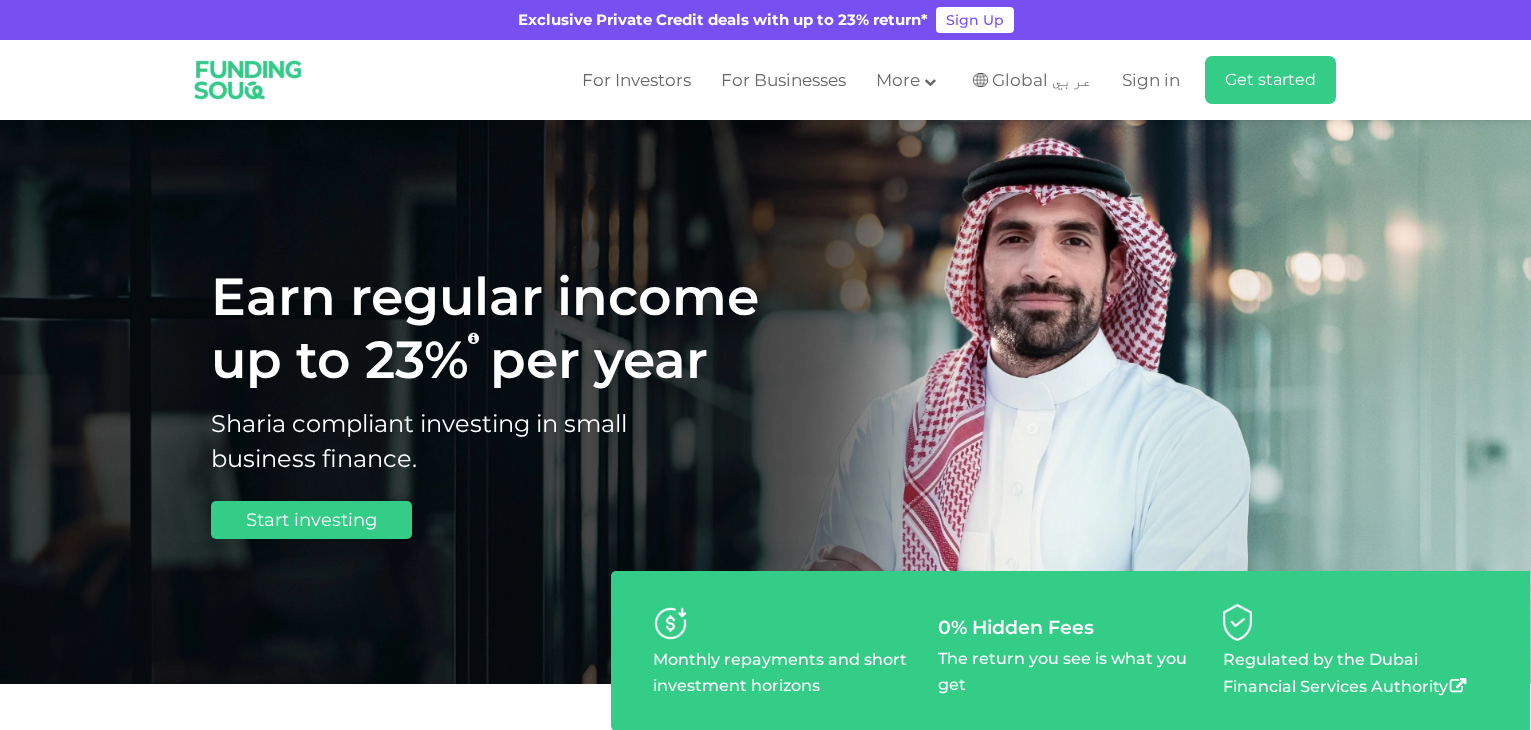 scroll, scrollTop: 260, scrollLeft: 0, axis: vertical 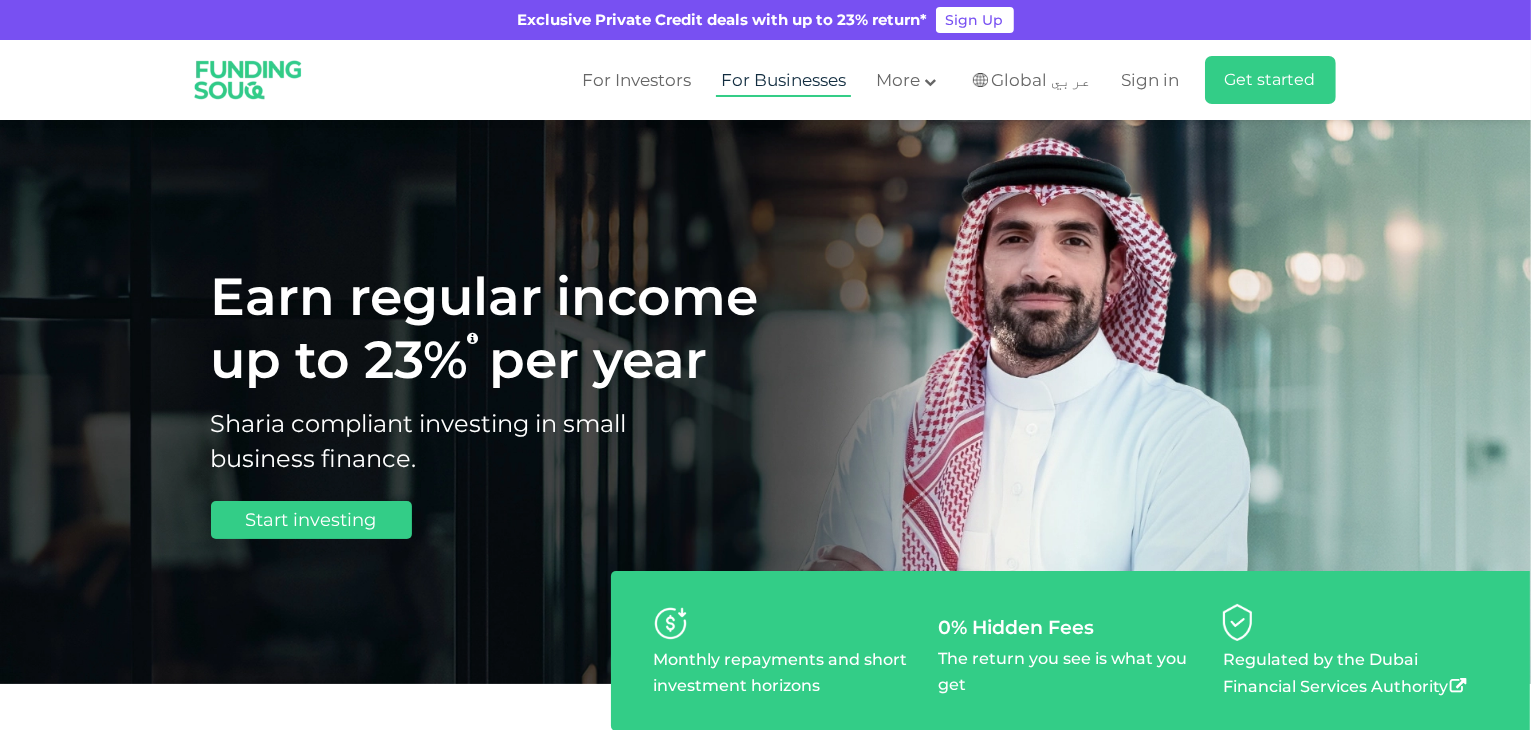 click on "For Businesses" at bounding box center [783, 80] 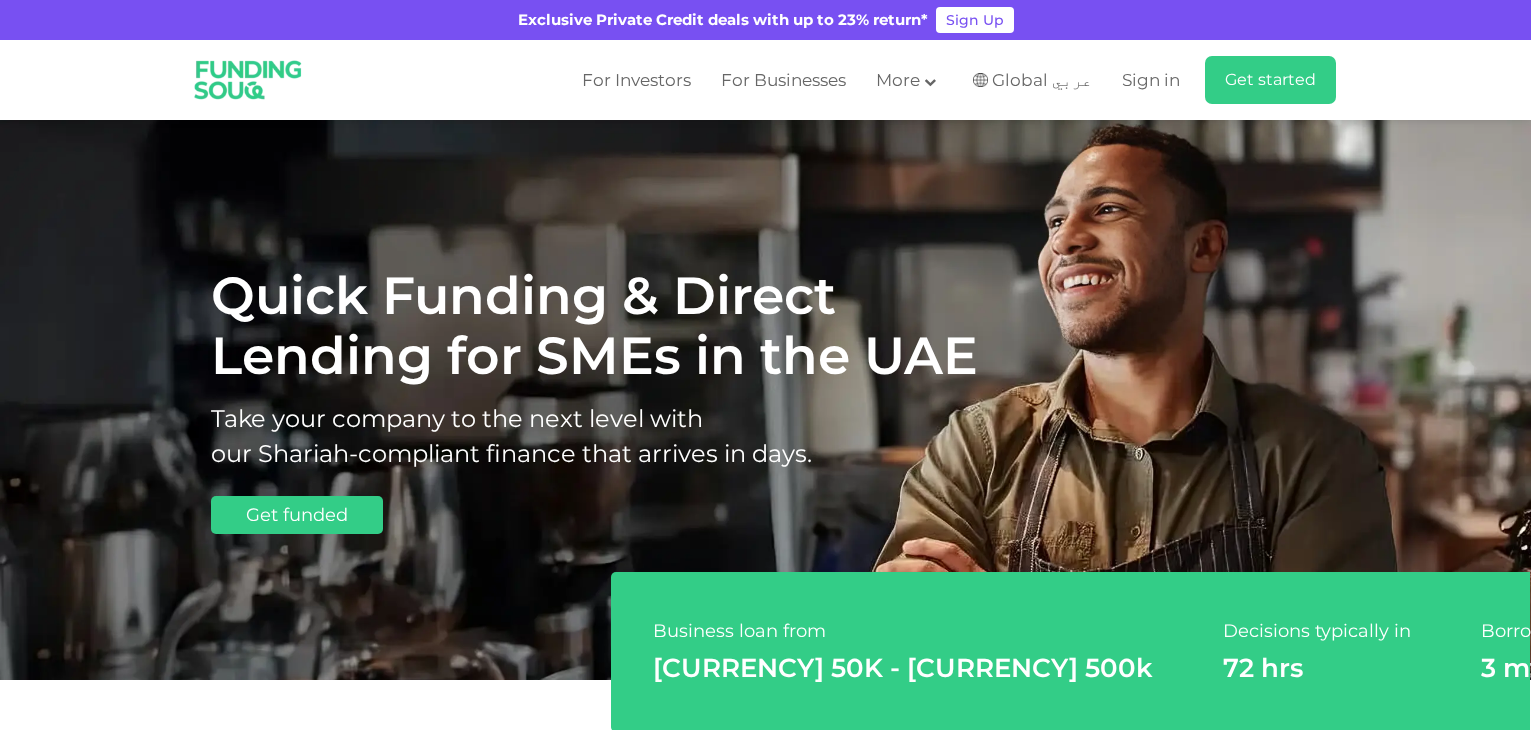 scroll, scrollTop: 0, scrollLeft: 0, axis: both 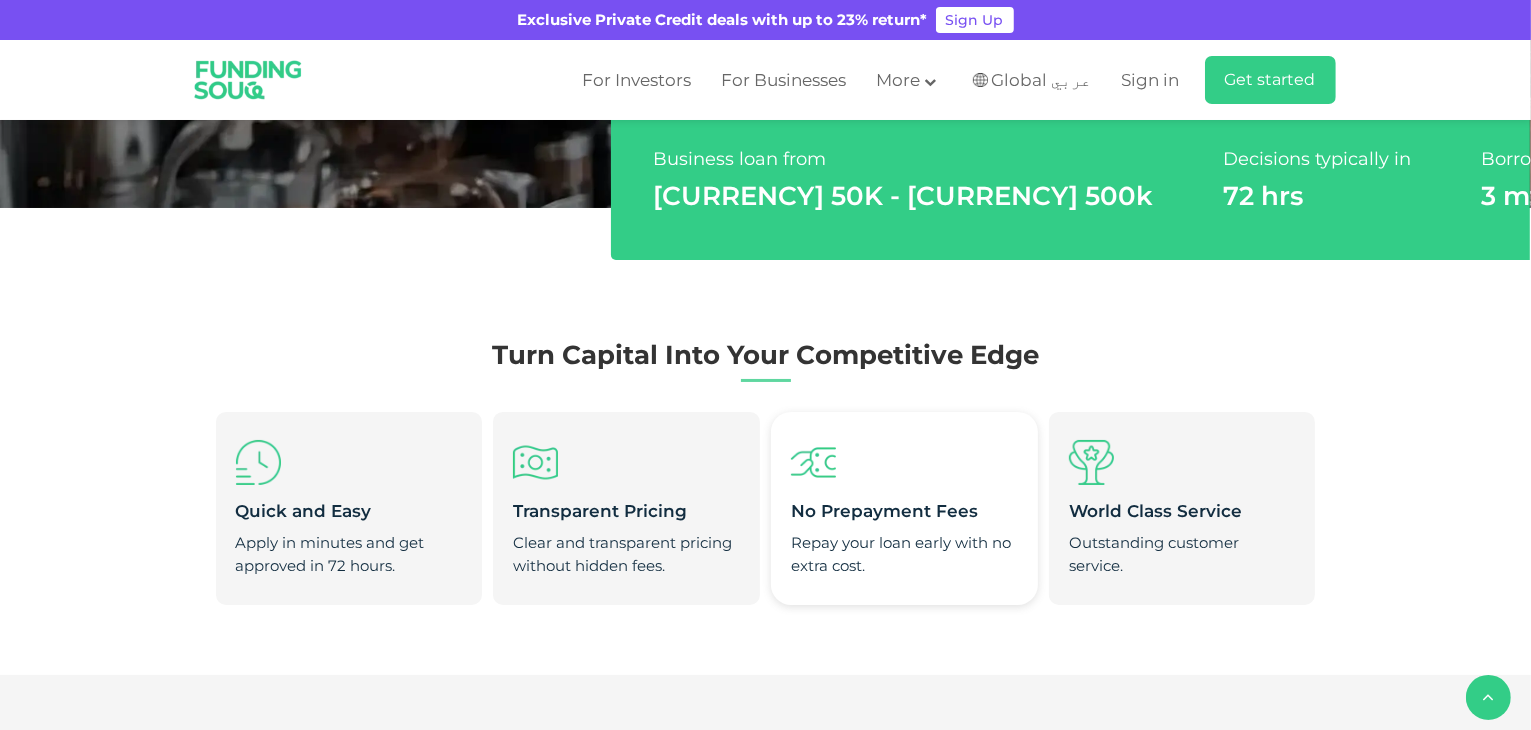 click on "Repay your loan early with no
extra cost." at bounding box center [904, 554] 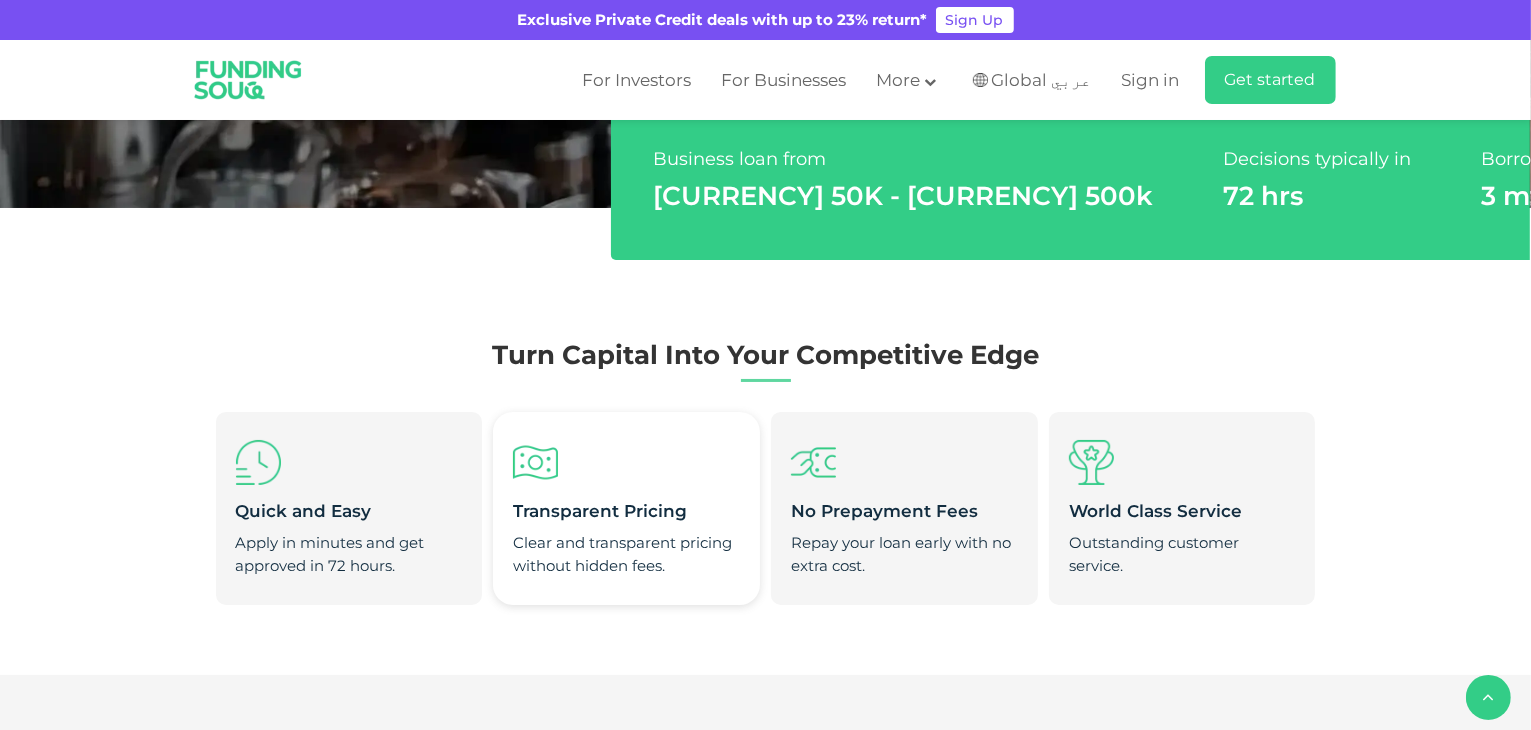 click at bounding box center [626, 462] 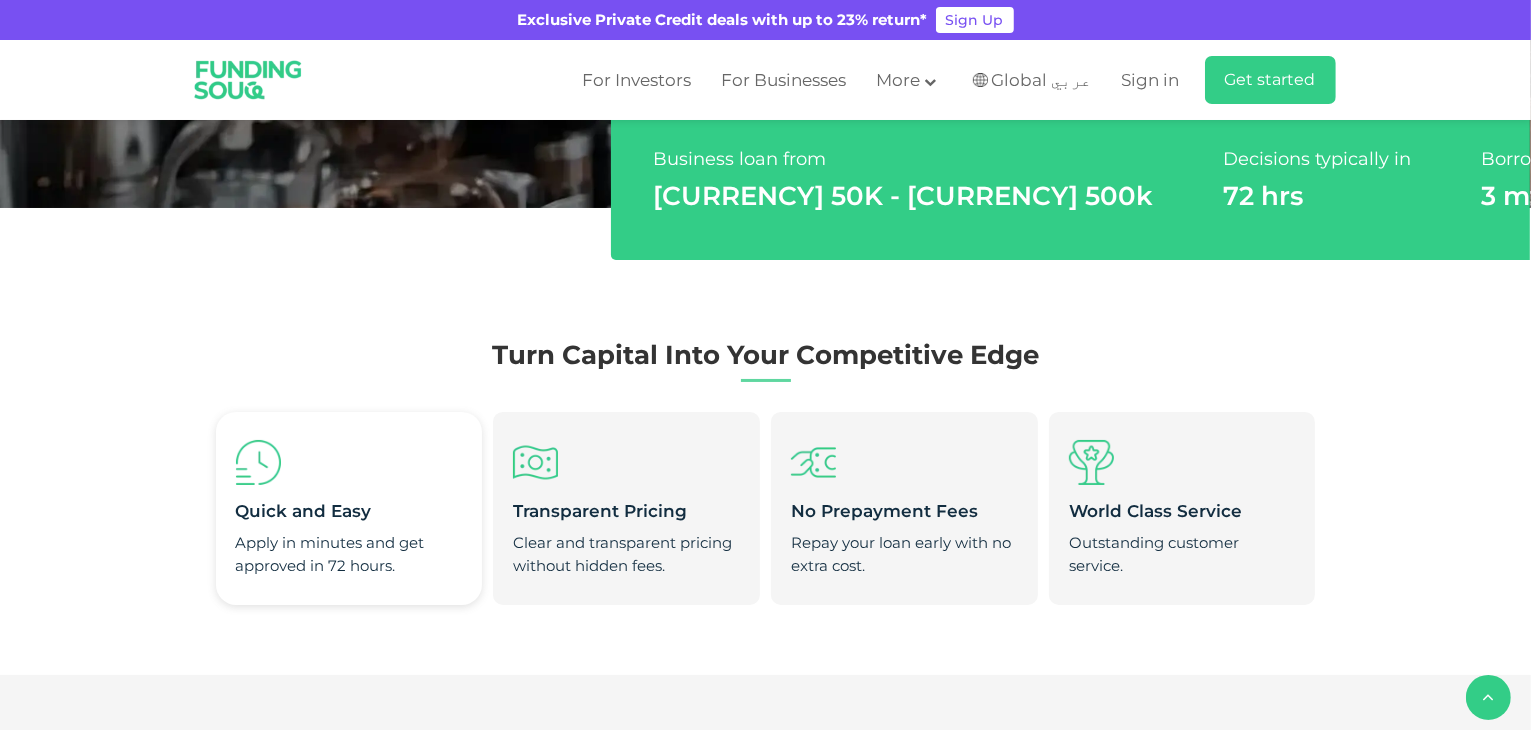click at bounding box center (349, 462) 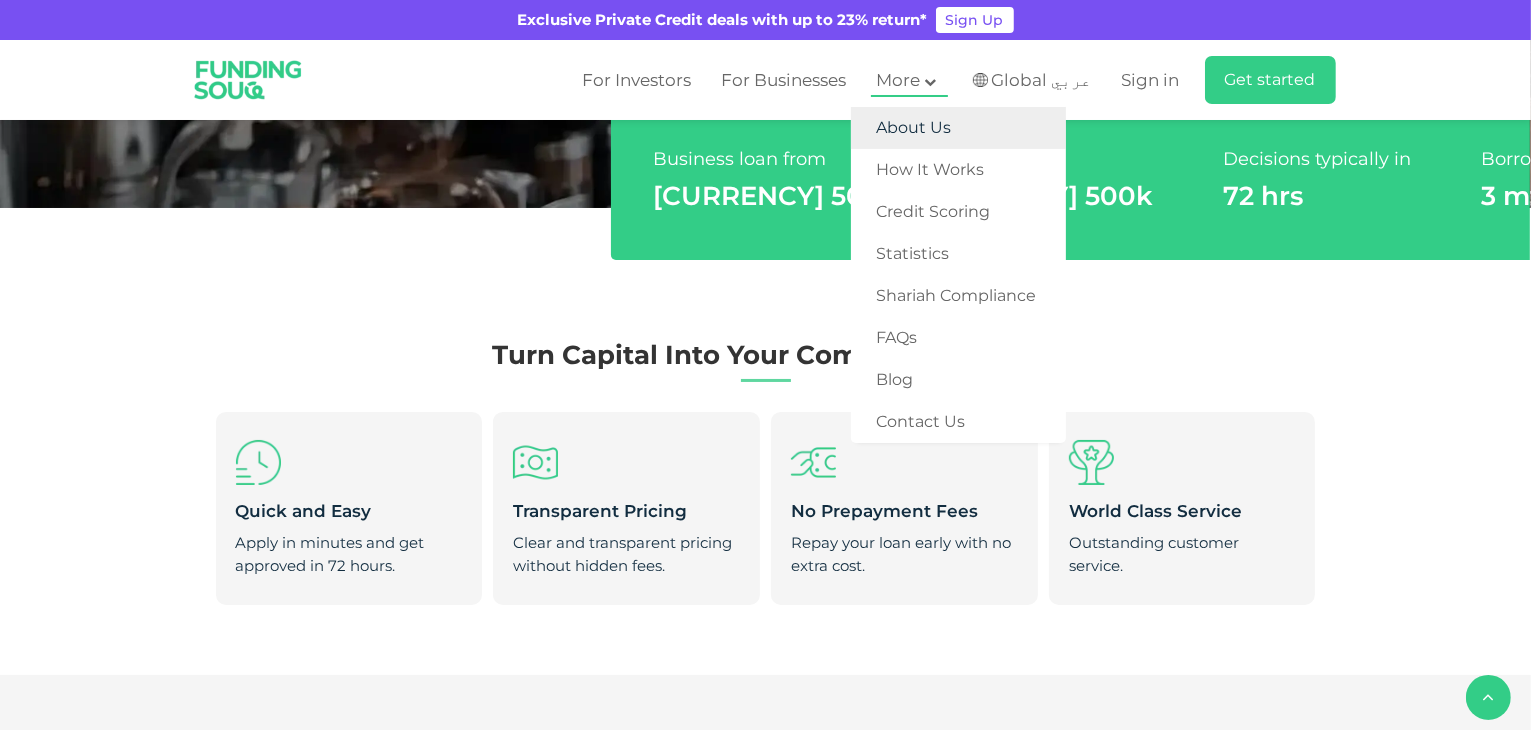 click on "About Us" at bounding box center [958, 128] 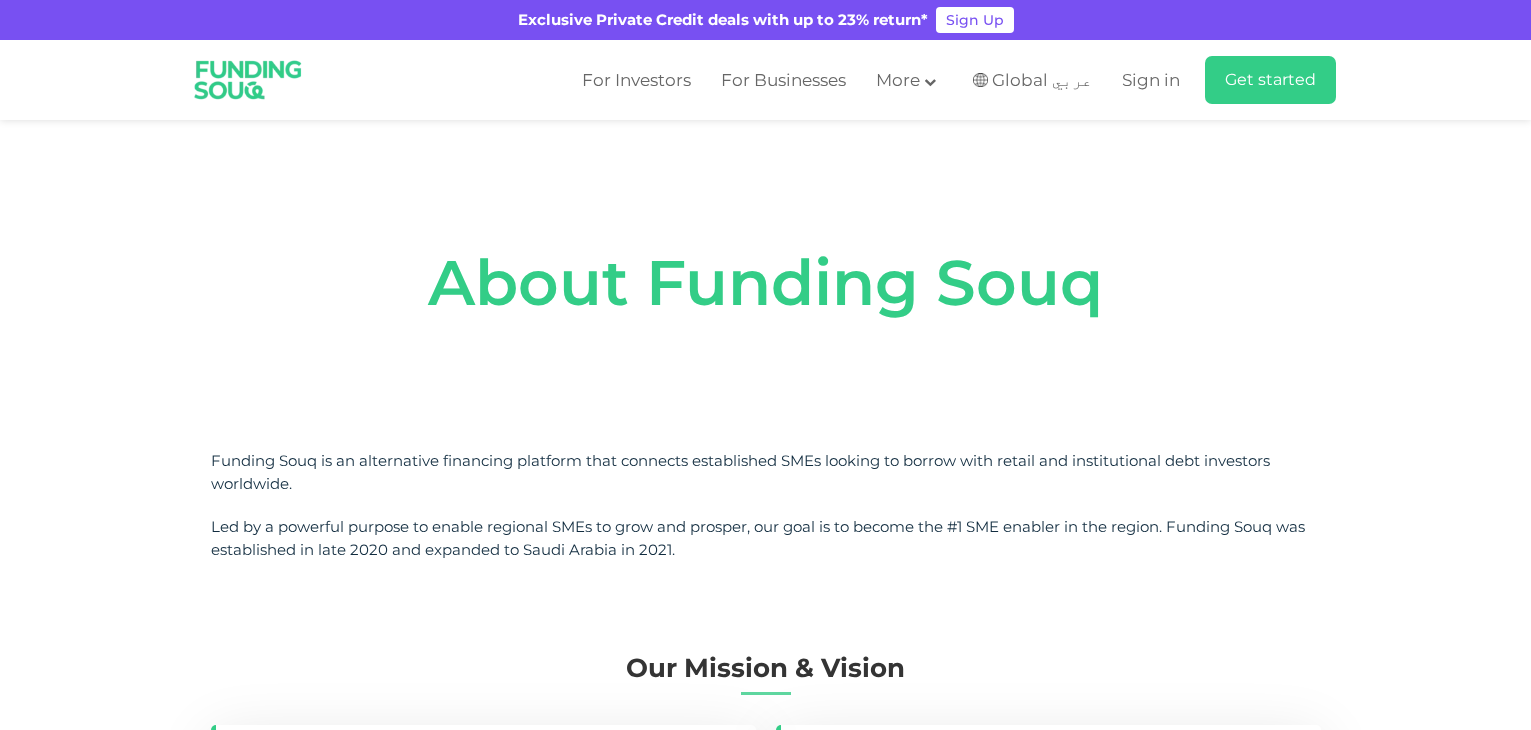 scroll, scrollTop: 0, scrollLeft: 0, axis: both 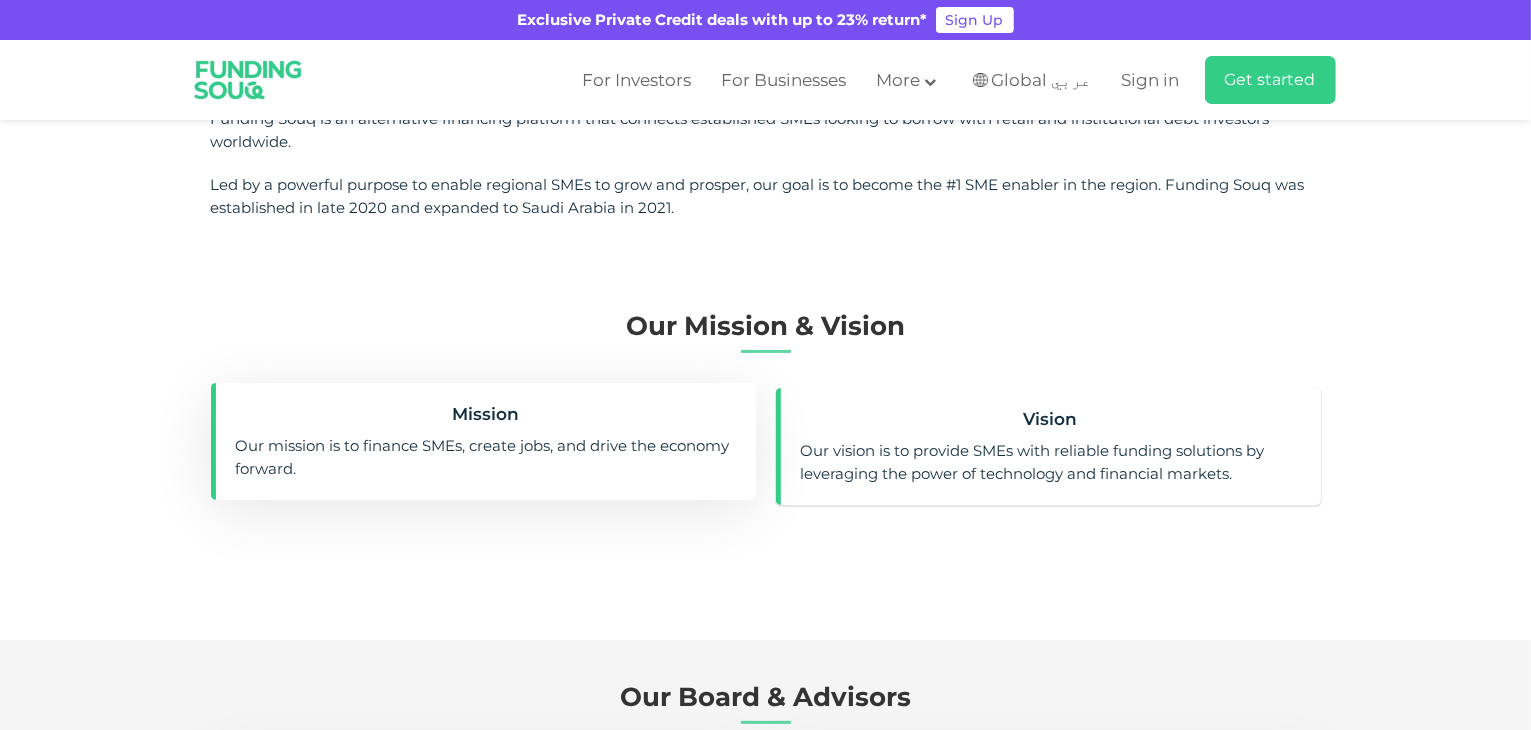 click on "Our vision is to provide SMEs with reliable funding solutions by leveraging the power of technology and financial markets." at bounding box center (1051, 462) 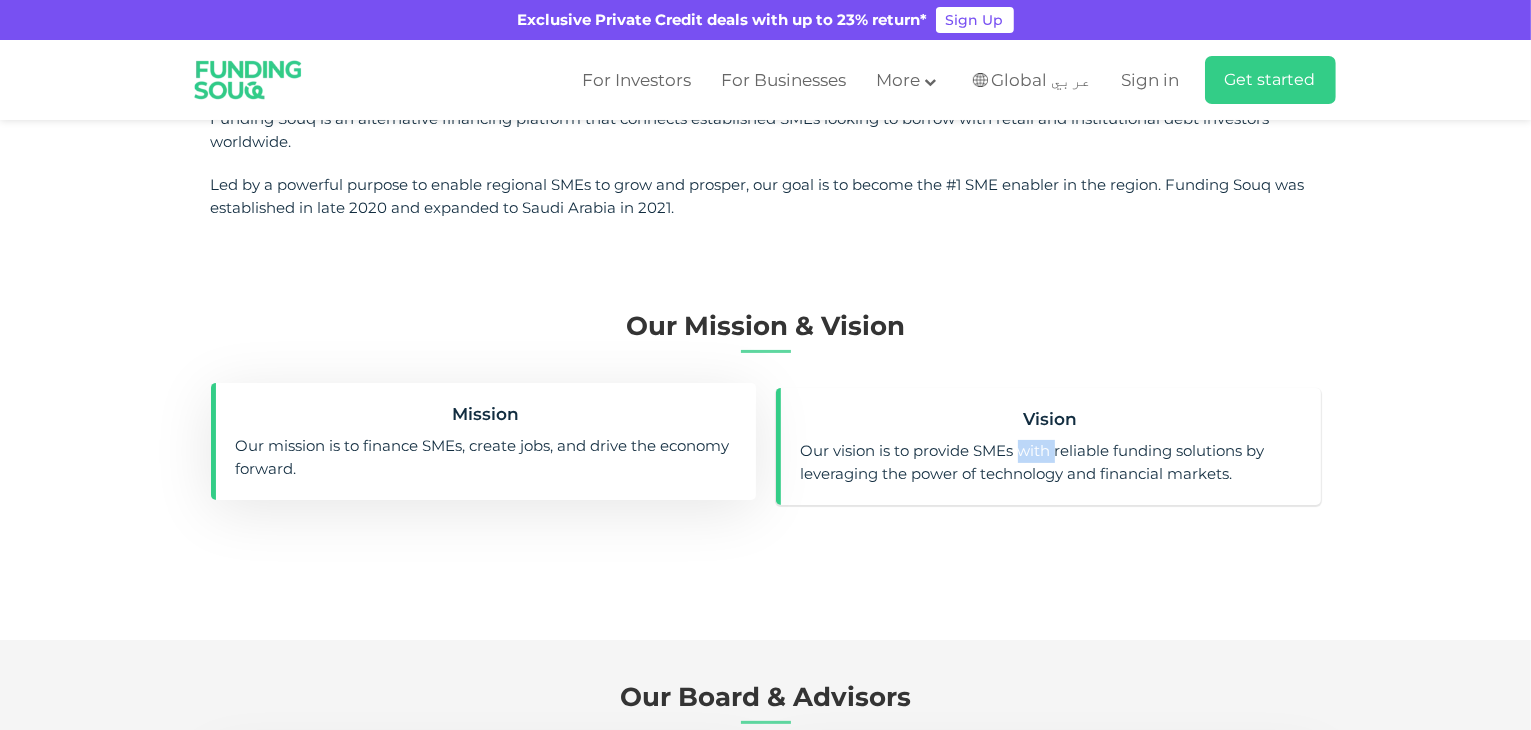 click on "Our vision is to provide SMEs with reliable funding solutions by leveraging the power of technology and financial markets." at bounding box center (1051, 462) 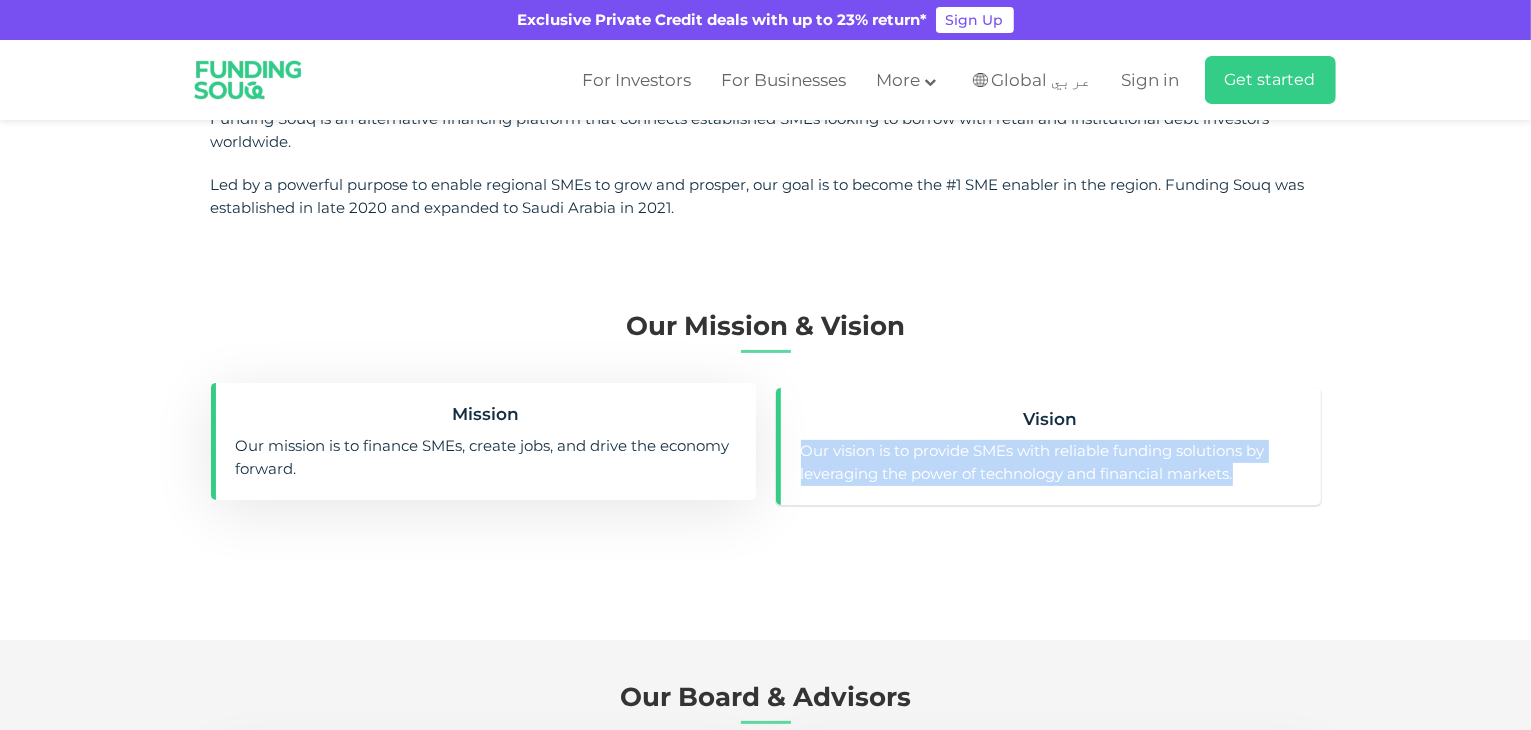 click on "Our vision is to provide SMEs with reliable funding solutions by leveraging the power of technology and financial markets." at bounding box center [1051, 462] 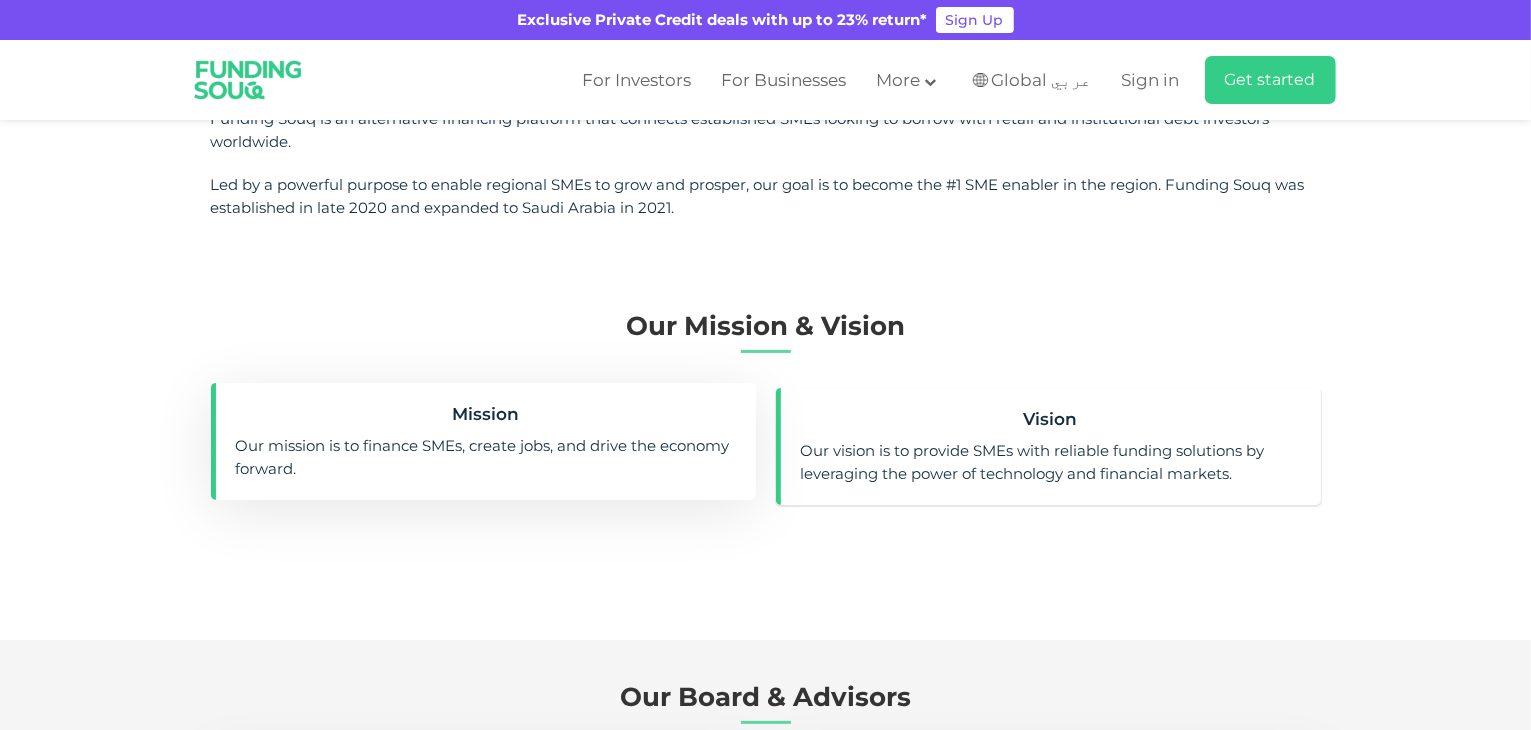 click on "Vision" at bounding box center (1051, 419) 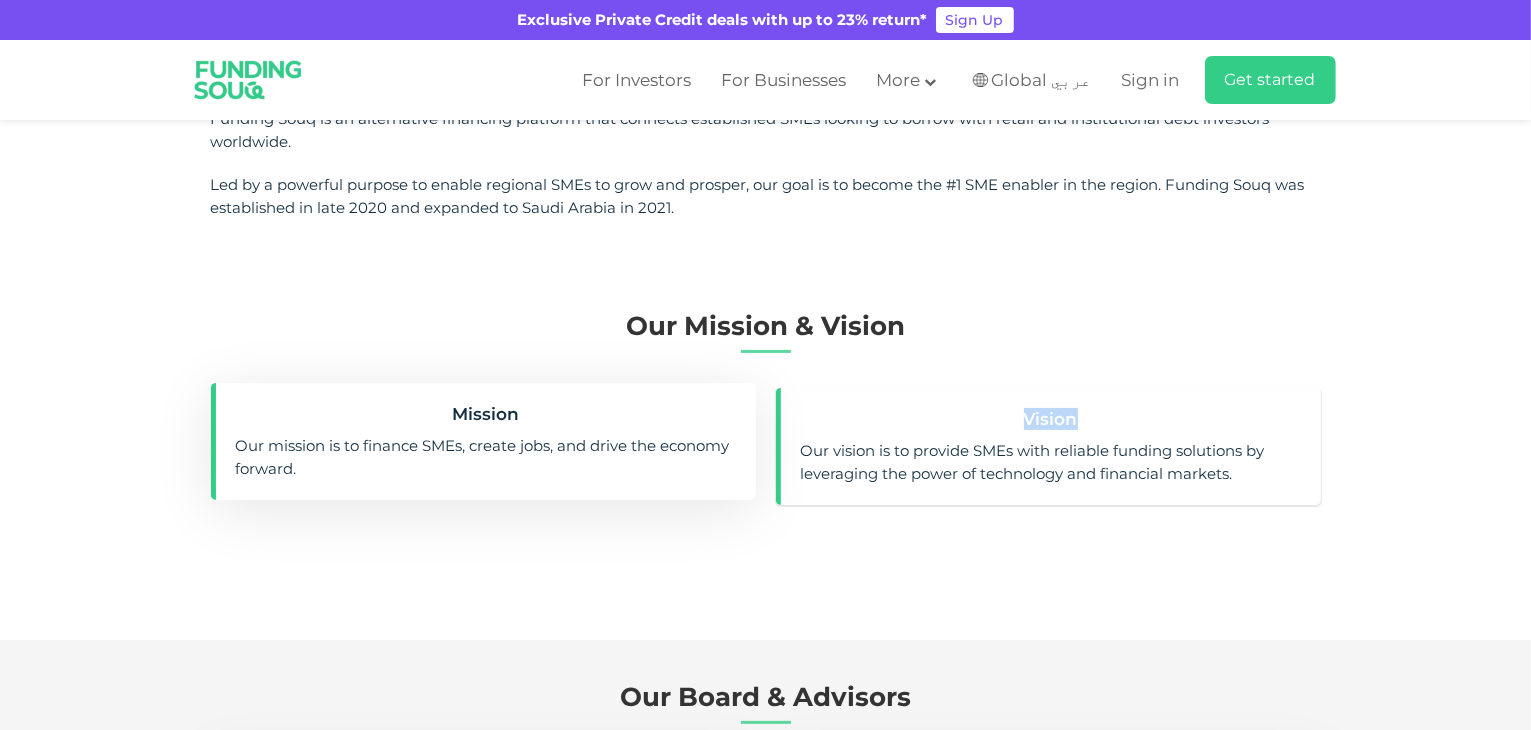 click on "Vision" at bounding box center [1051, 419] 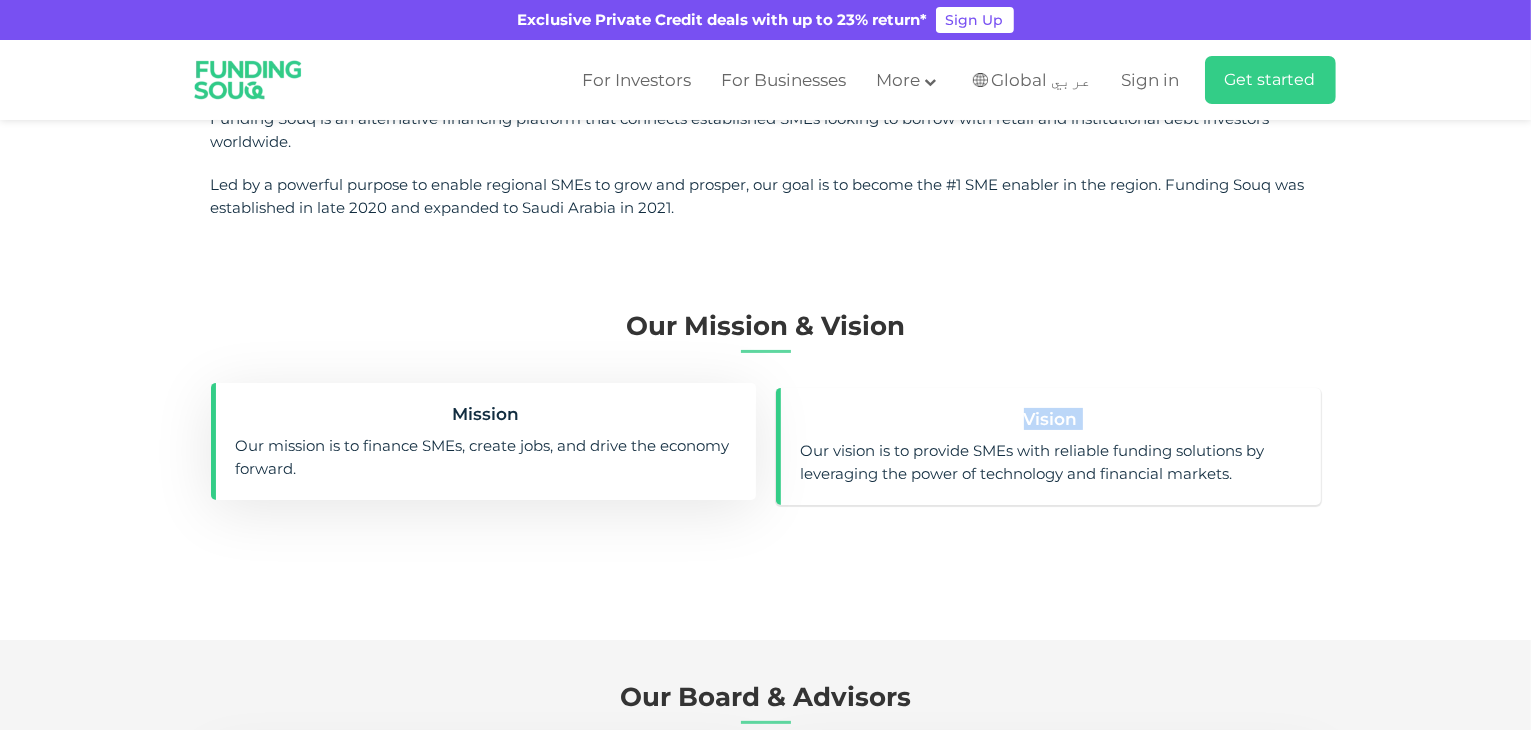 click on "Vision" at bounding box center [1051, 419] 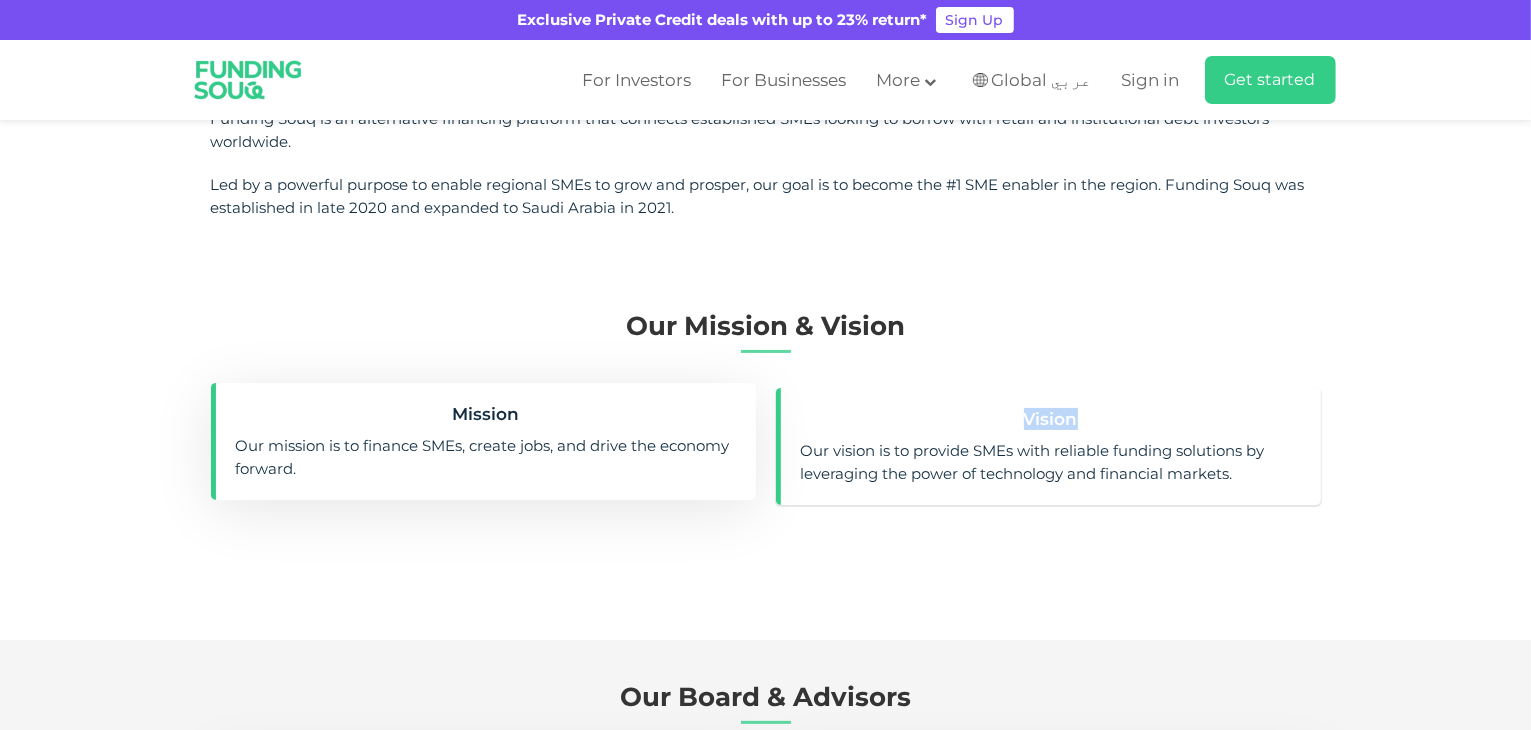 click on "Vision" at bounding box center [1051, 419] 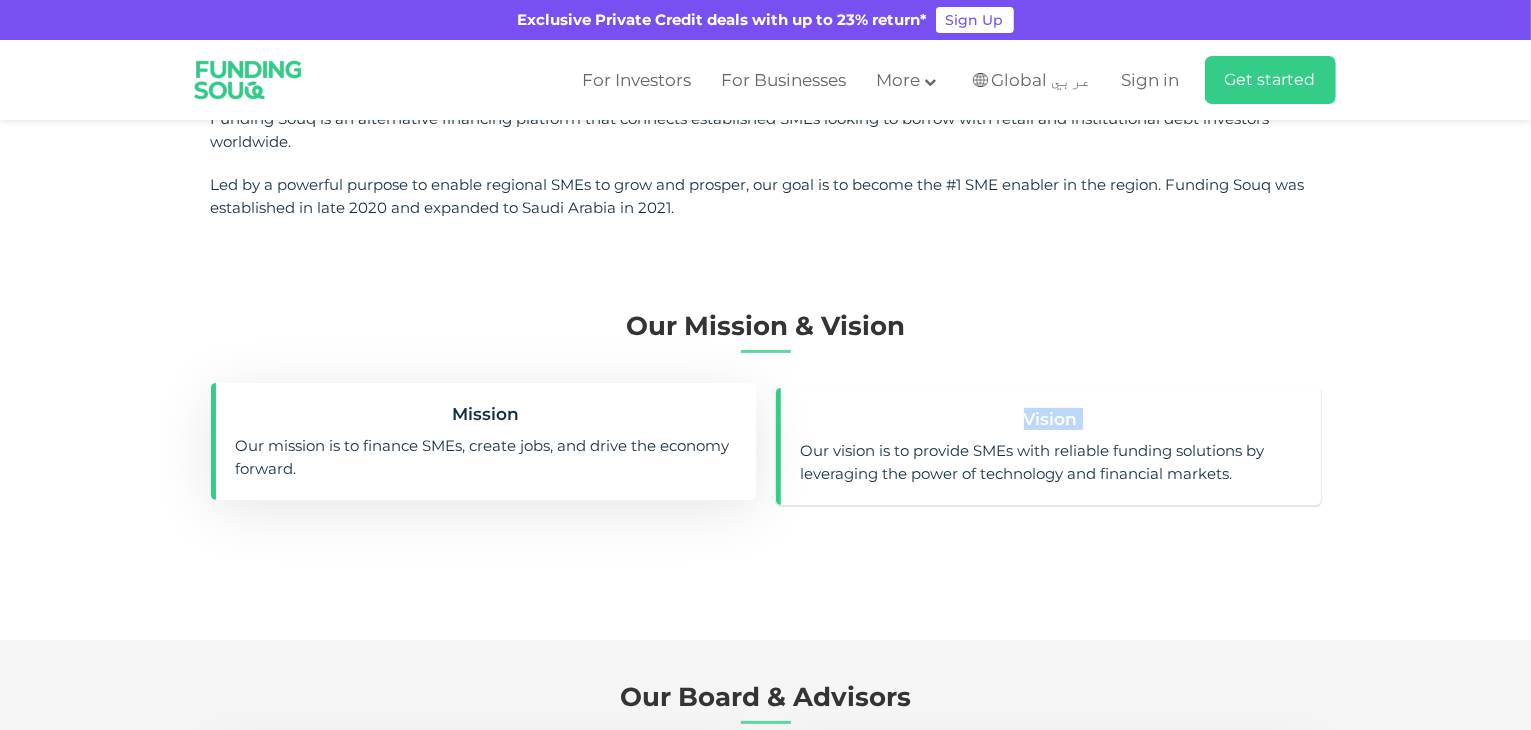 click on "Vision" at bounding box center [1051, 419] 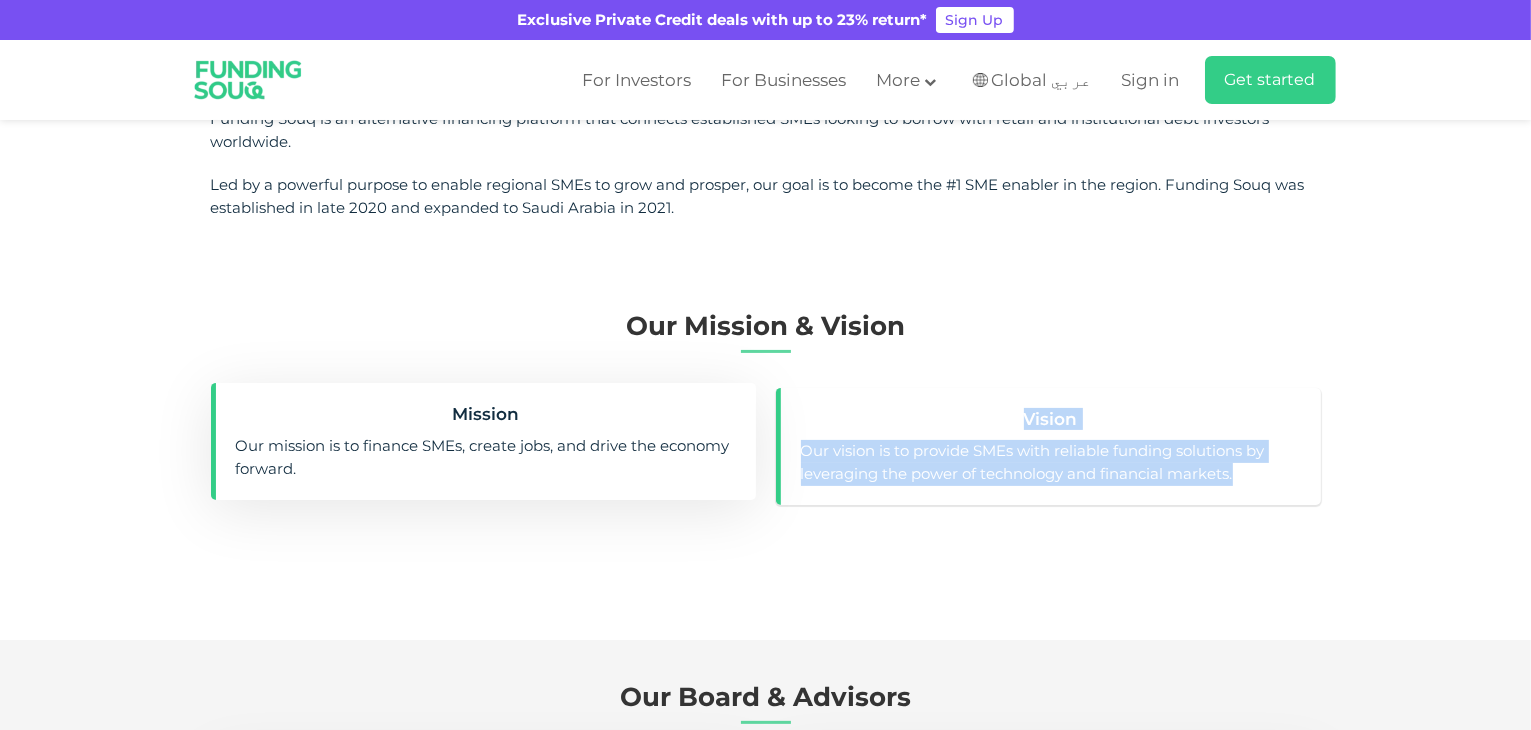 drag, startPoint x: 1038, startPoint y: 413, endPoint x: 1028, endPoint y: 445, distance: 33.526108 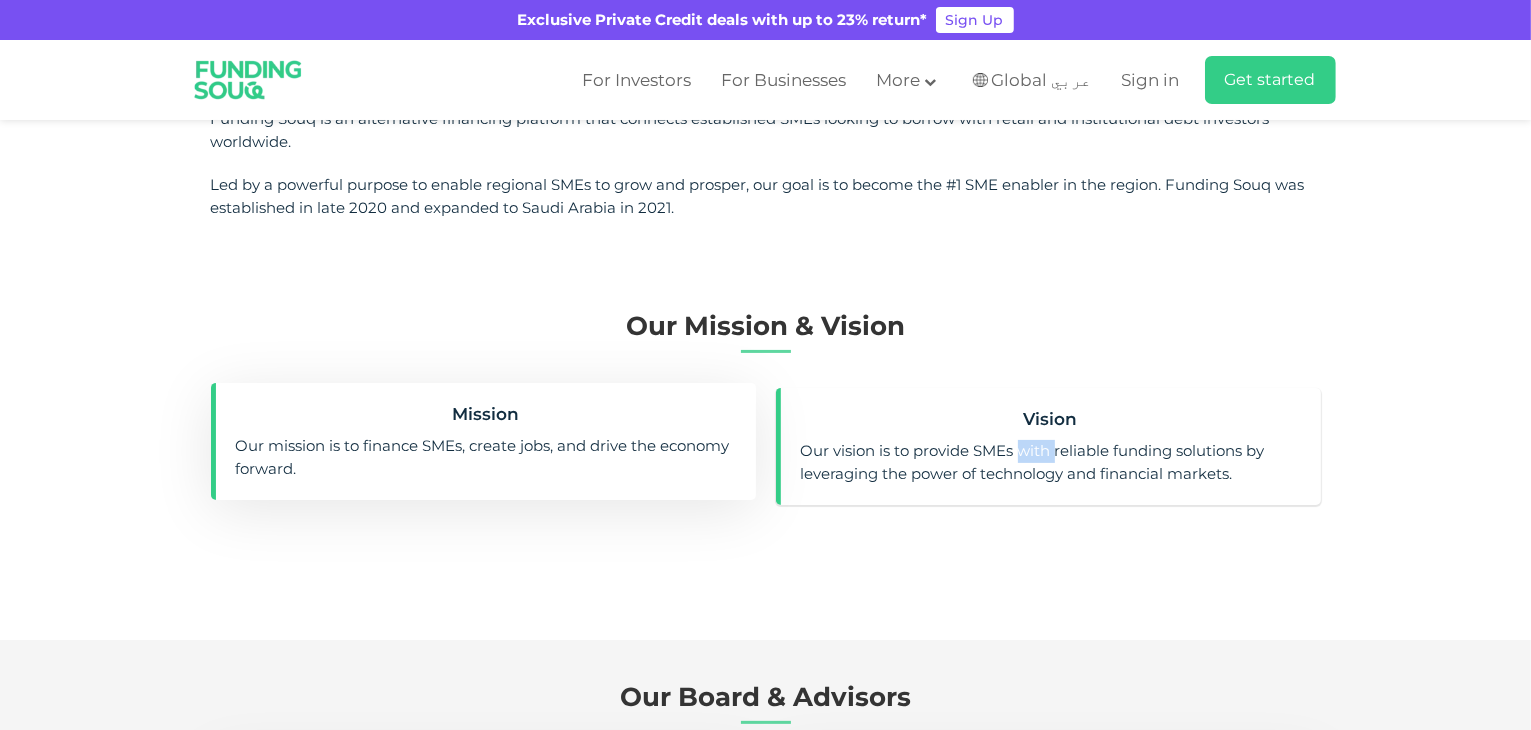 click on "Our vision is to provide SMEs with reliable funding solutions by leveraging the power of technology and financial markets." at bounding box center [1051, 462] 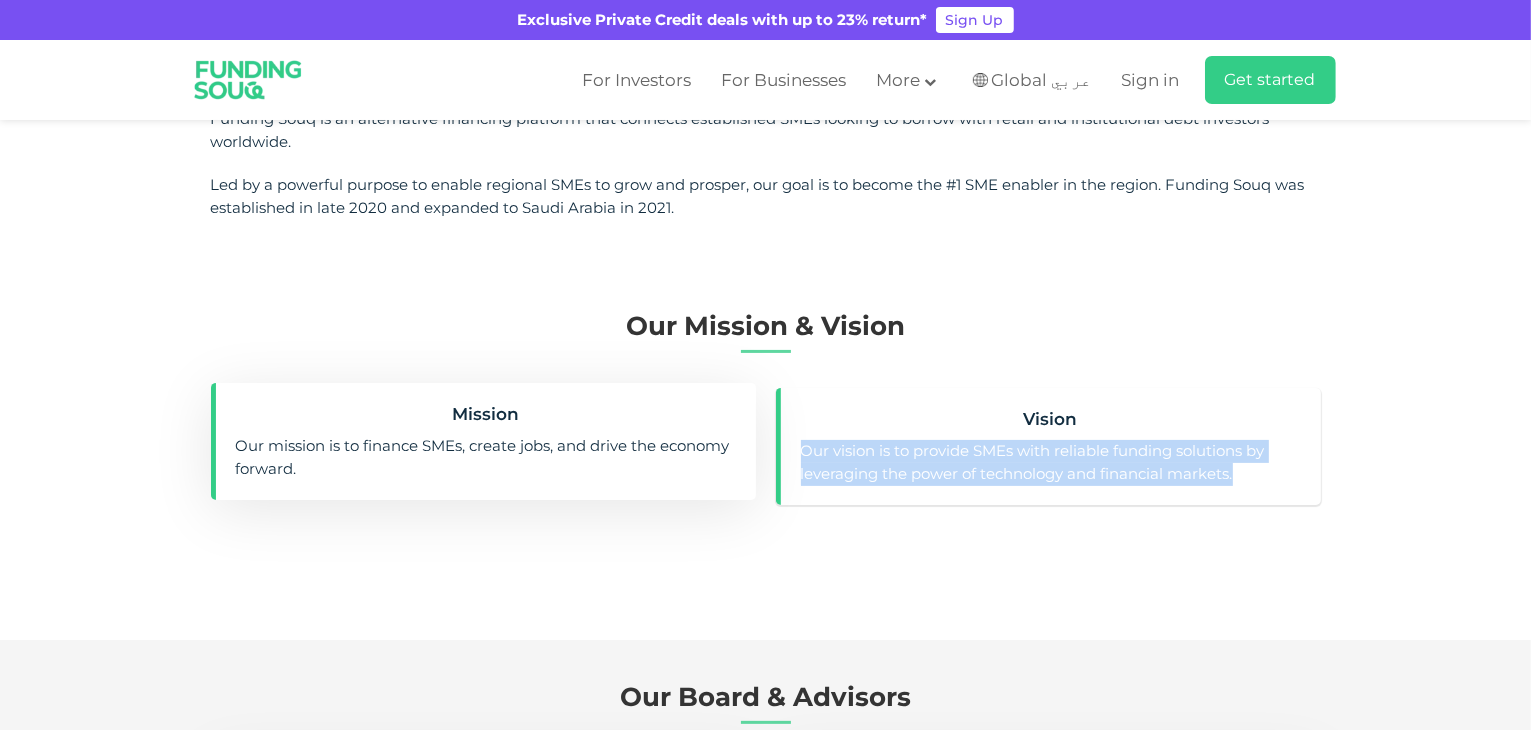 click on "Our vision is to provide SMEs with reliable funding solutions by leveraging the power of technology and financial markets." at bounding box center [1051, 462] 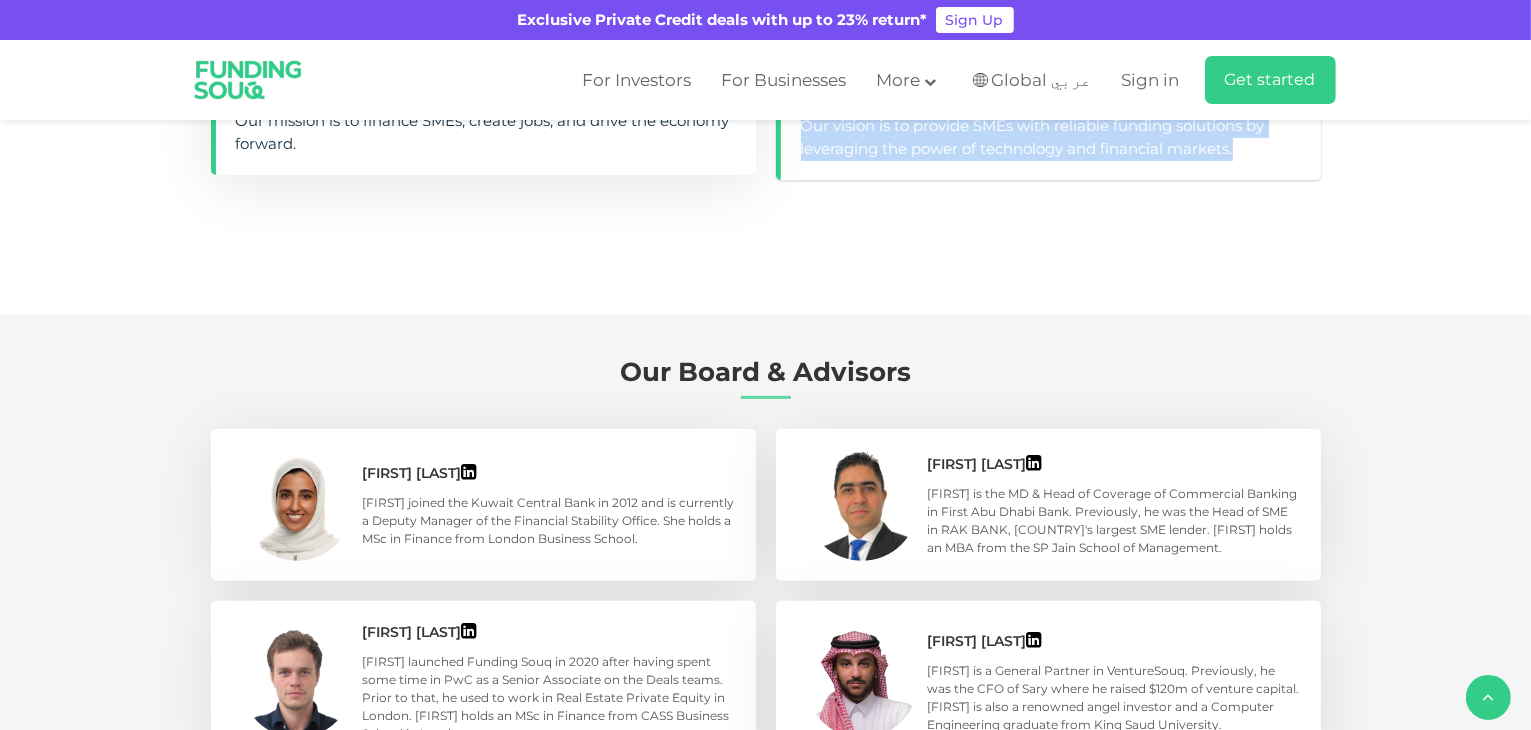 scroll, scrollTop: 666, scrollLeft: 0, axis: vertical 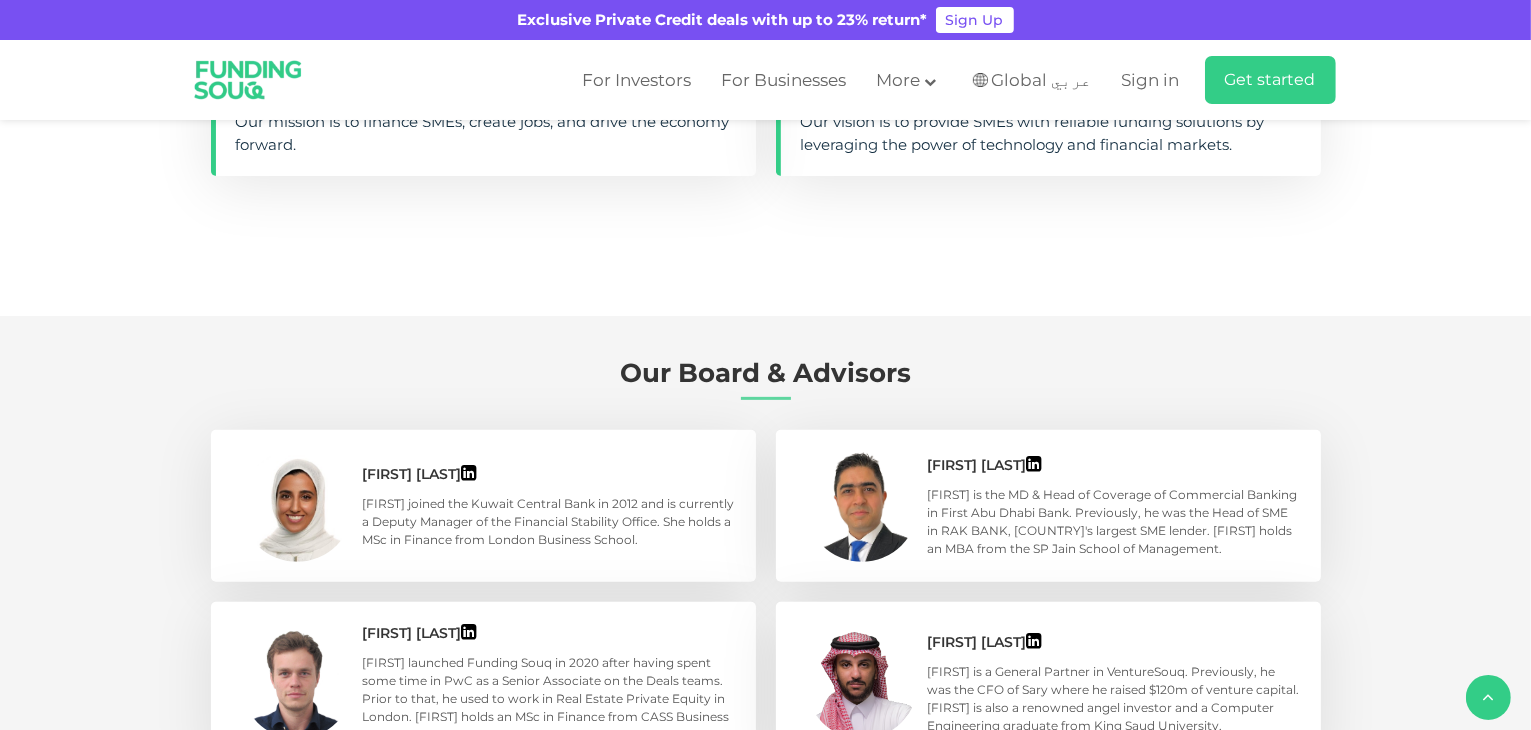 click on "Suresh is the MD & Head of Coverage of Commercial Banking in First Abu Dhabi Bank. Previously, he was the Head of SME in RAK BANK, UAE's largest SME lender. Suresh holds an MBA from the SP Jain School of Management." at bounding box center (1114, 522) 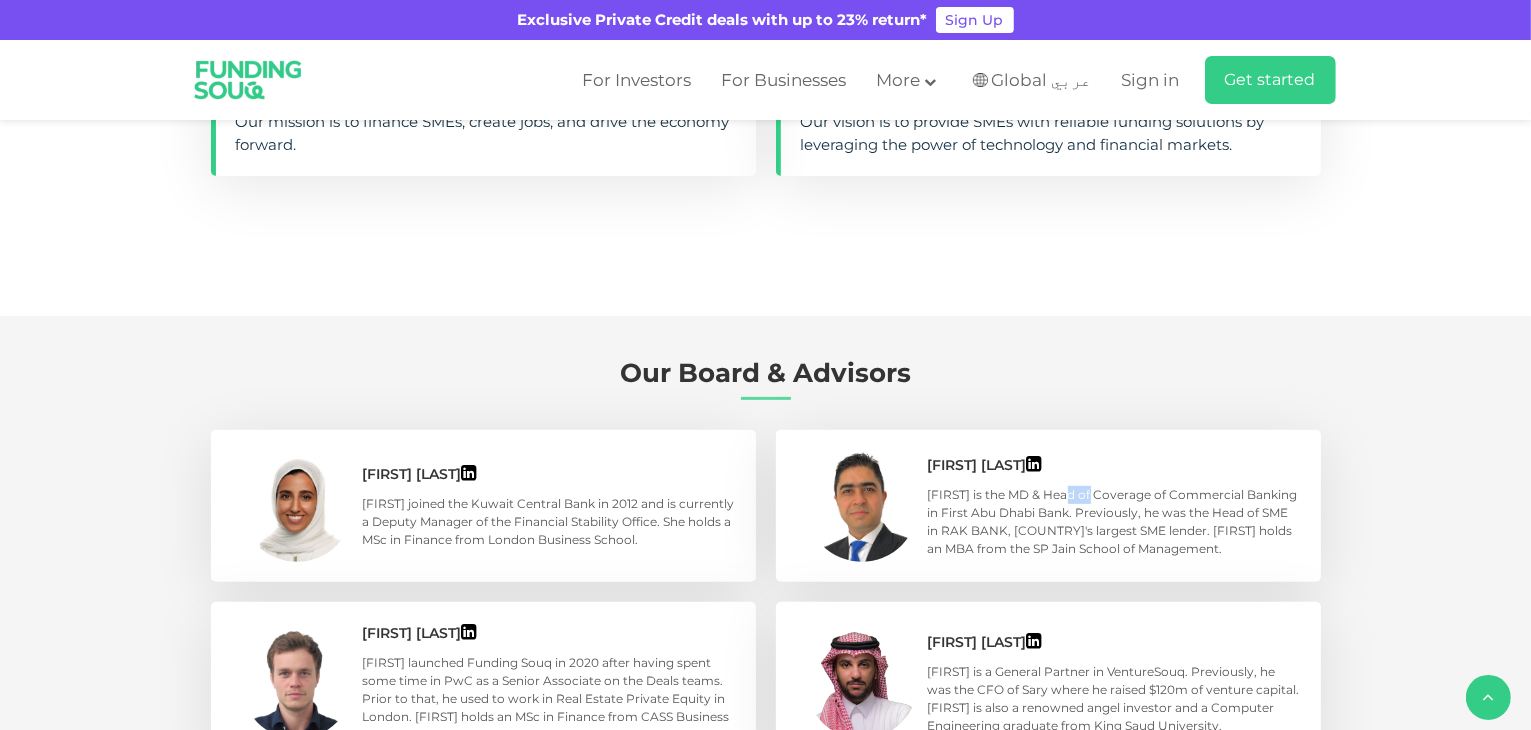 click on "Suresh is the MD & Head of Coverage of Commercial Banking in First Abu Dhabi Bank. Previously, he was the Head of SME in RAK BANK, UAE's largest SME lender. Suresh holds an MBA from the SP Jain School of Management." at bounding box center (1114, 522) 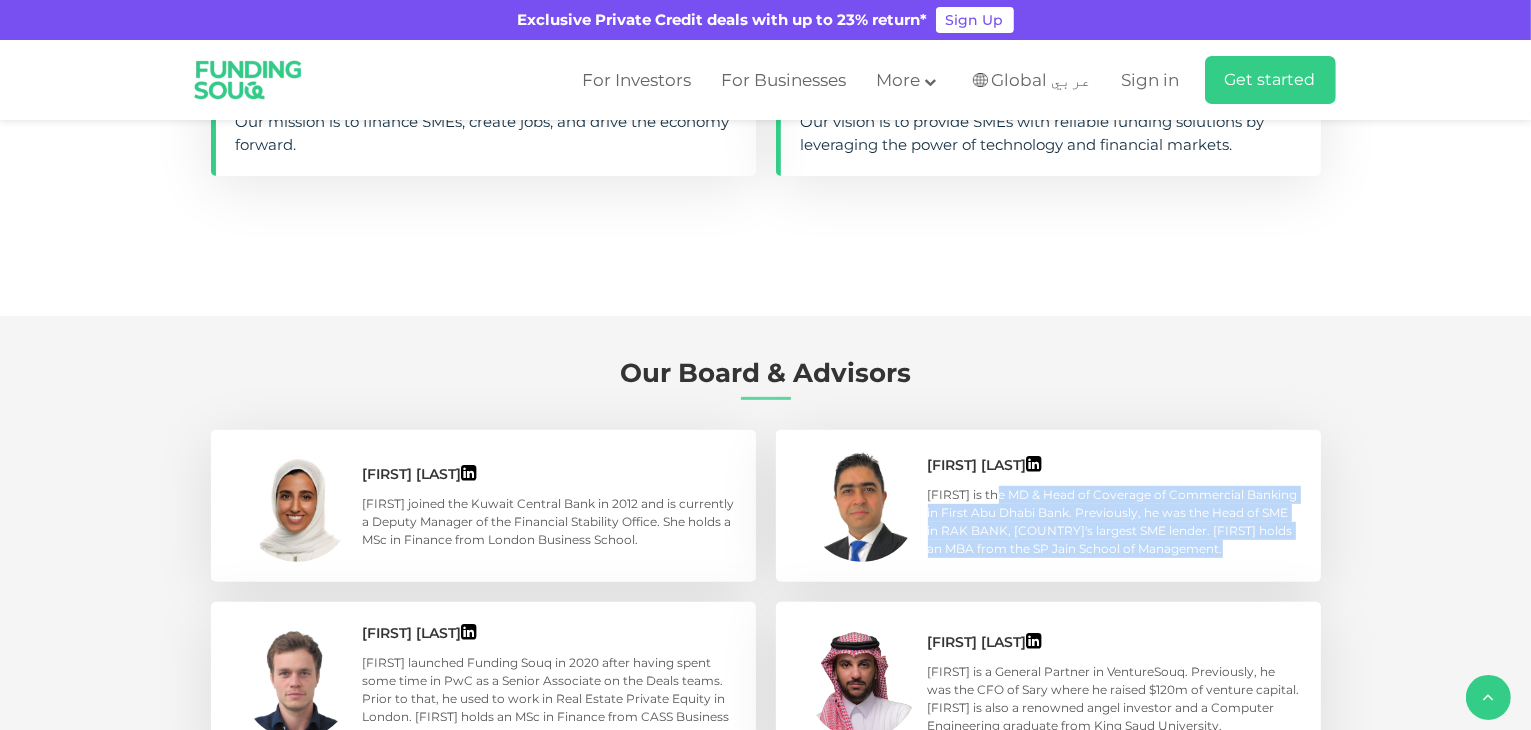 click on "Suresh is the MD & Head of Coverage of Commercial Banking in First Abu Dhabi Bank. Previously, he was the Head of SME in RAK BANK, UAE's largest SME lender. Suresh holds an MBA from the SP Jain School of Management." at bounding box center [1114, 522] 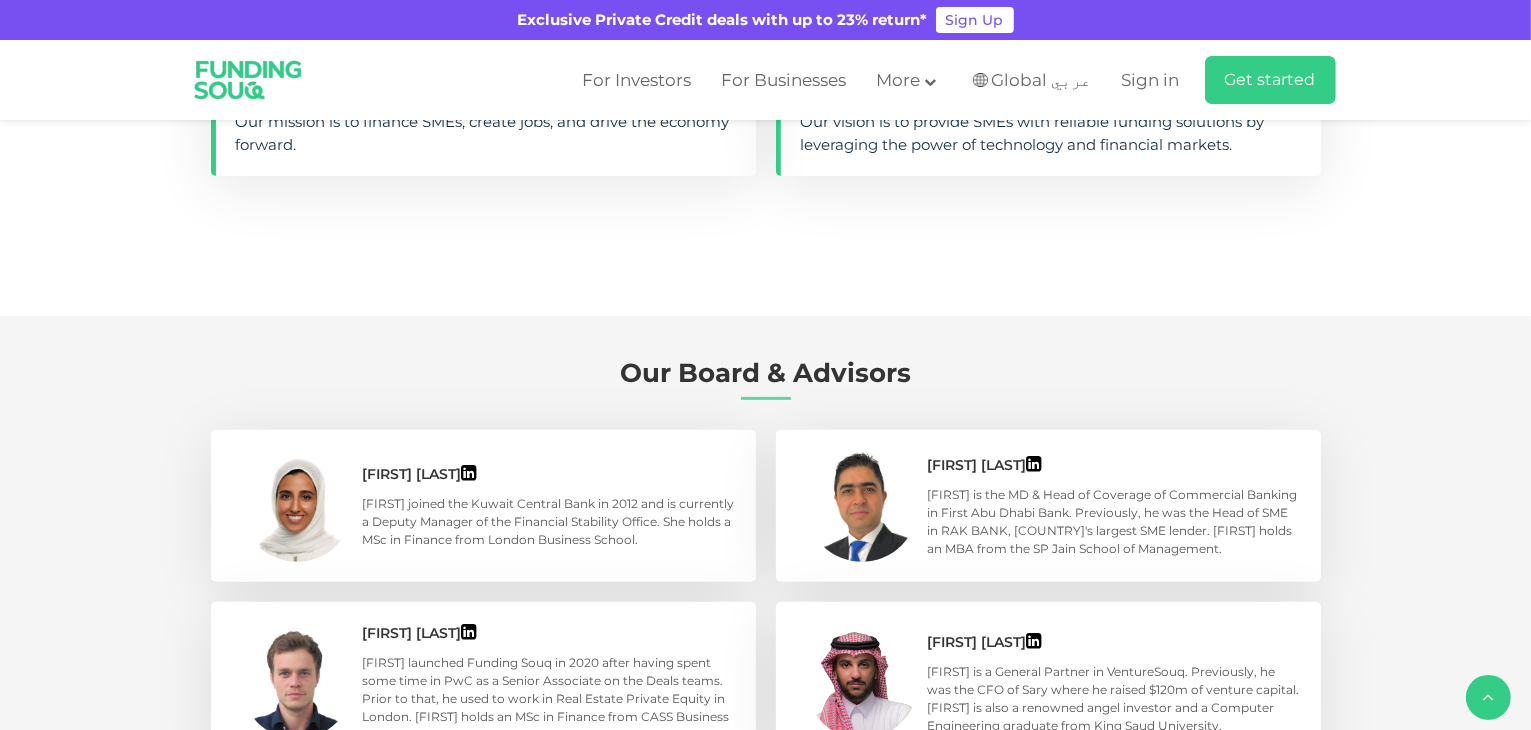click on "Suresh Lalwani" at bounding box center [1114, 465] 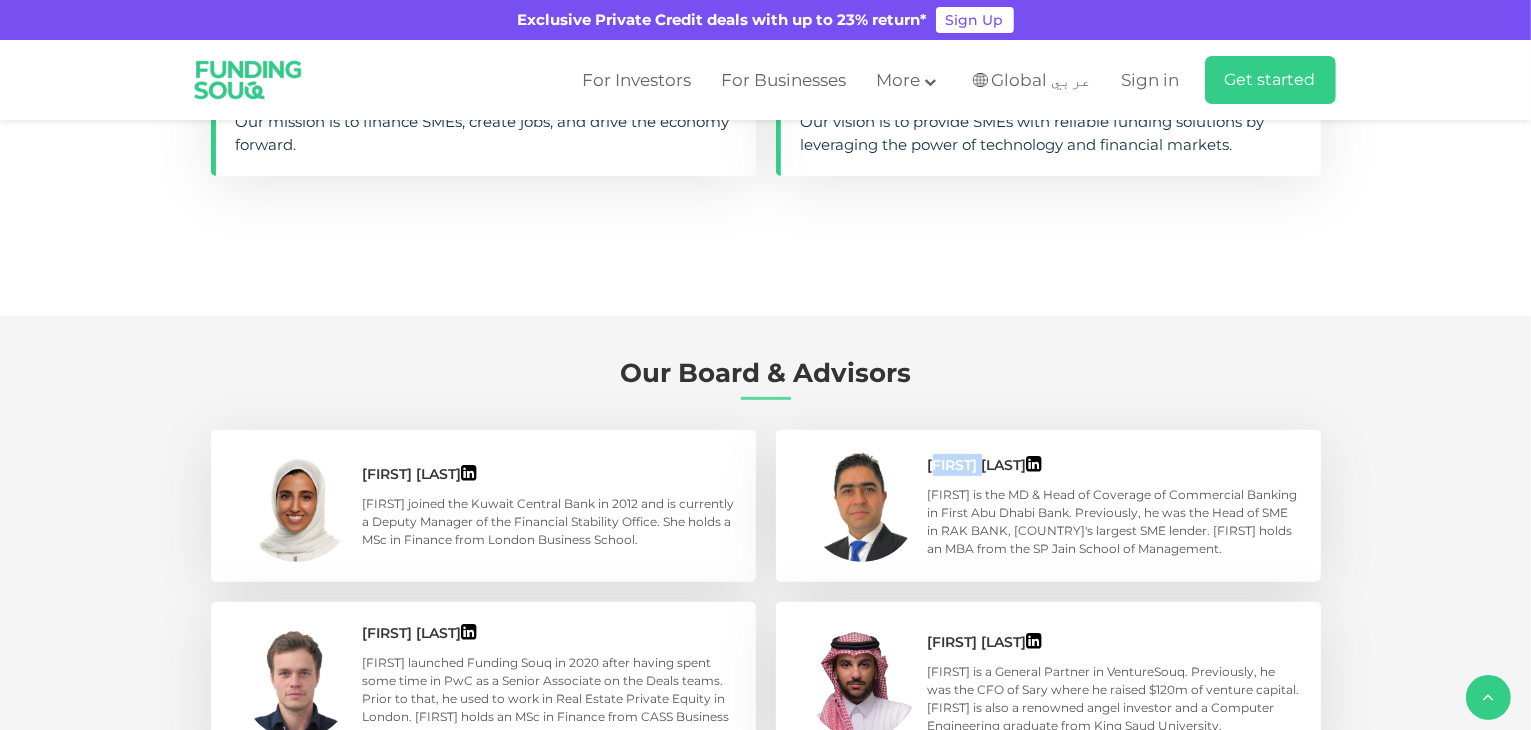 click on "Suresh Lalwani" at bounding box center [1114, 465] 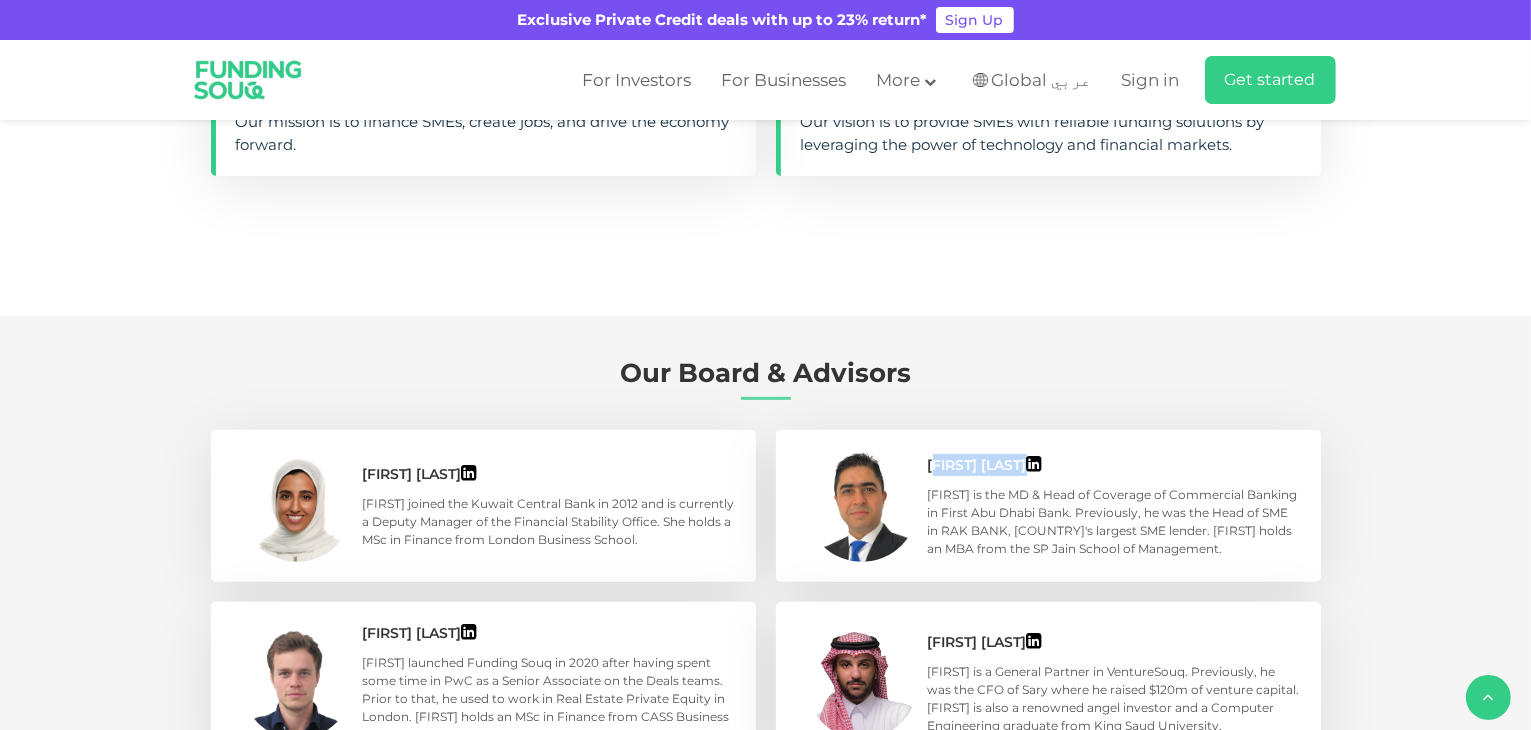 click on "Suresh Lalwani" at bounding box center [1114, 465] 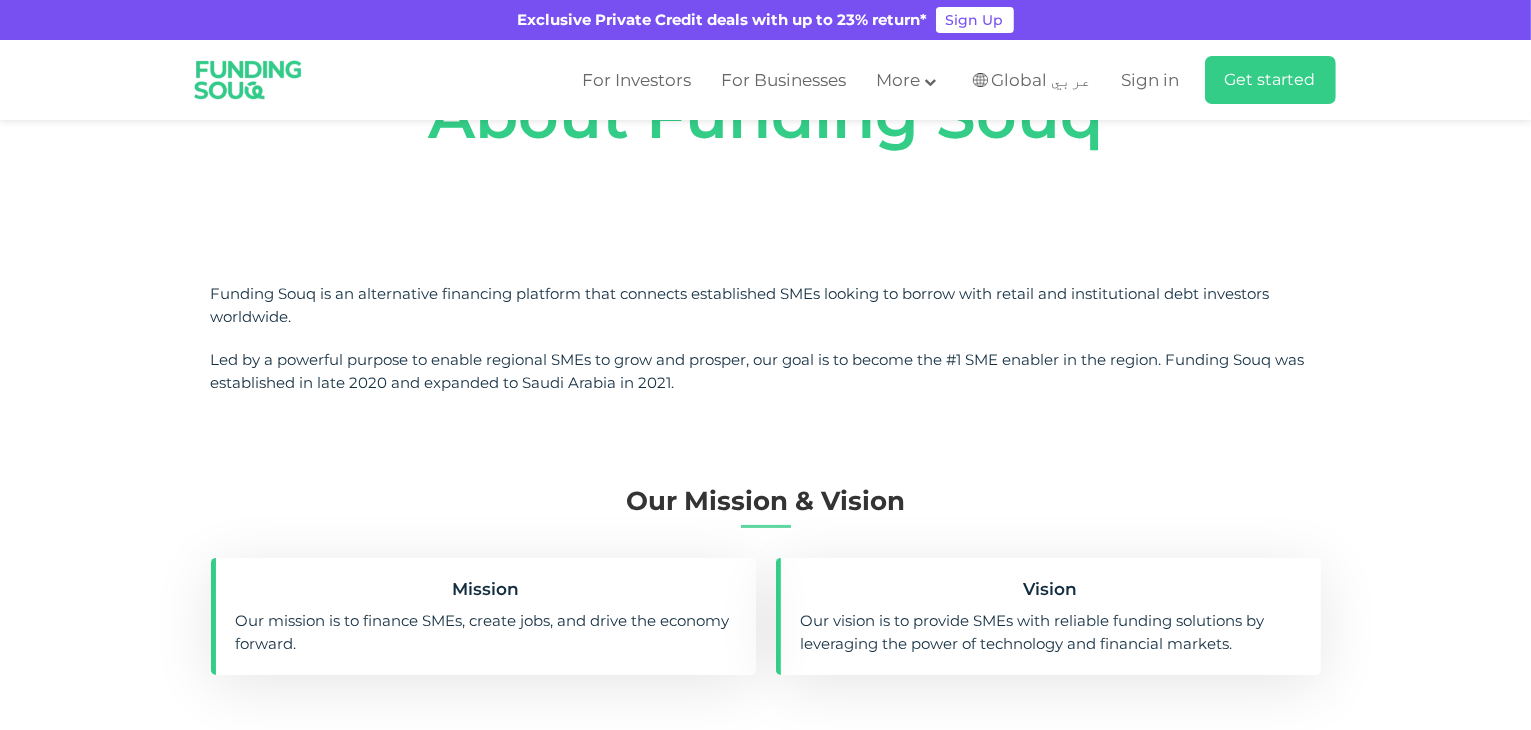 scroll, scrollTop: 0, scrollLeft: 0, axis: both 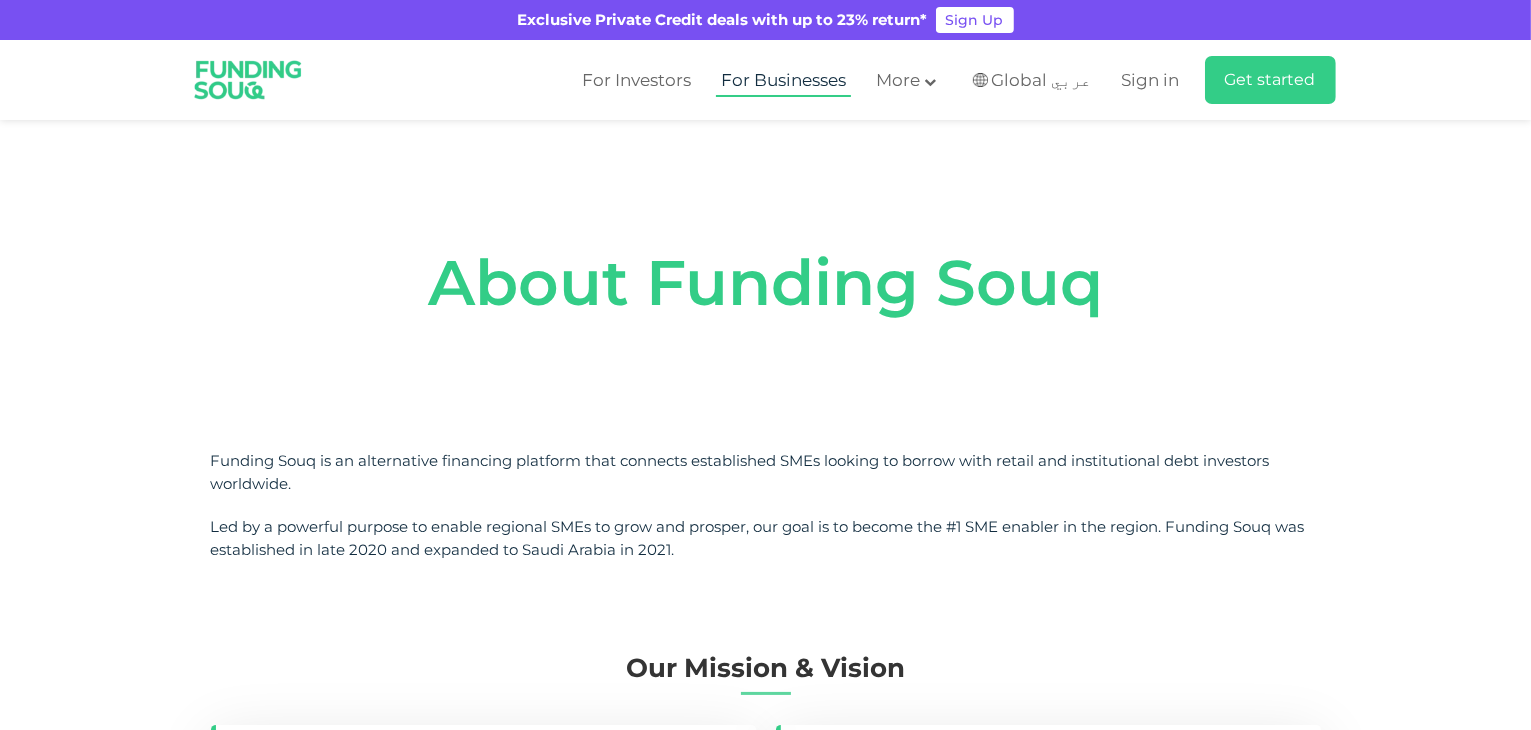 click on "For Businesses" at bounding box center [783, 80] 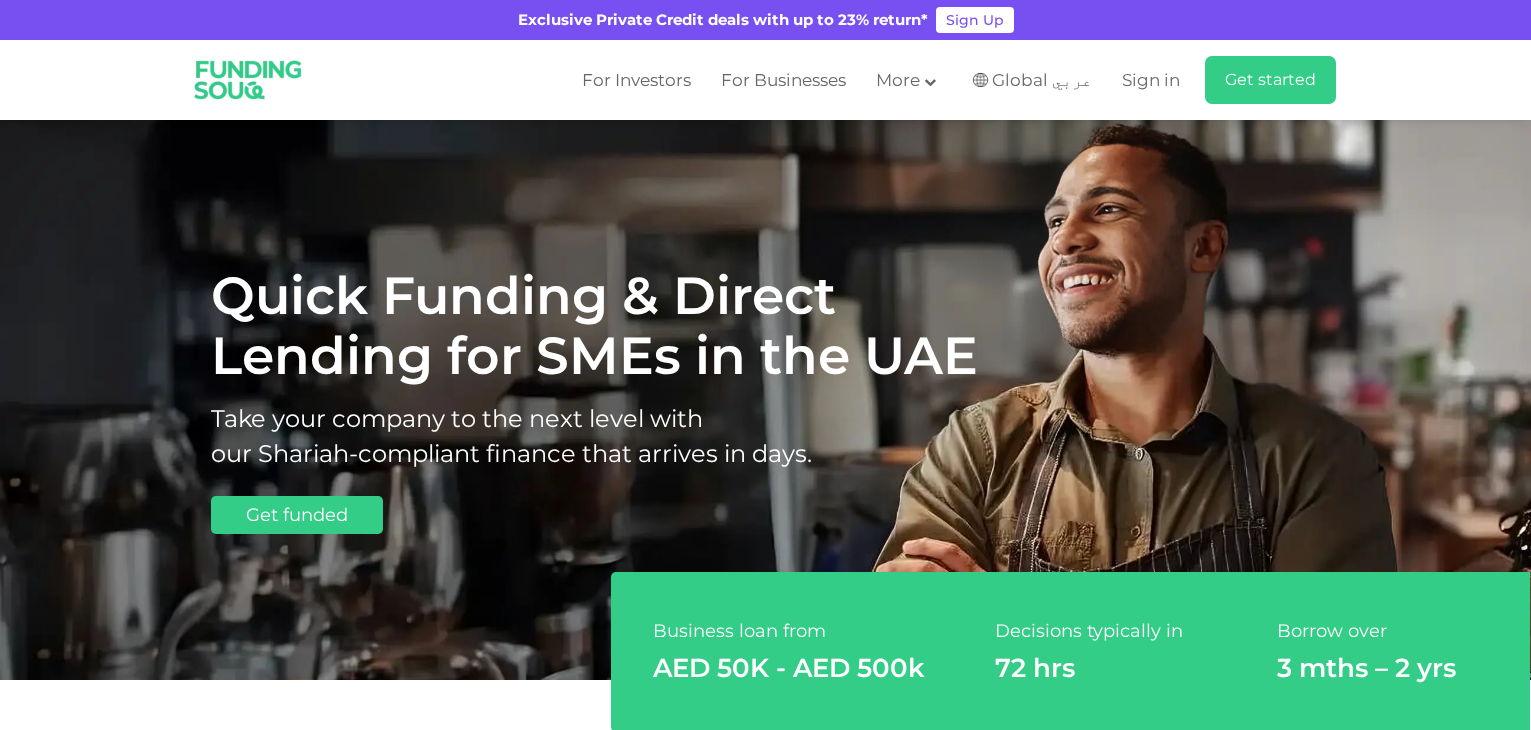 scroll, scrollTop: 0, scrollLeft: 0, axis: both 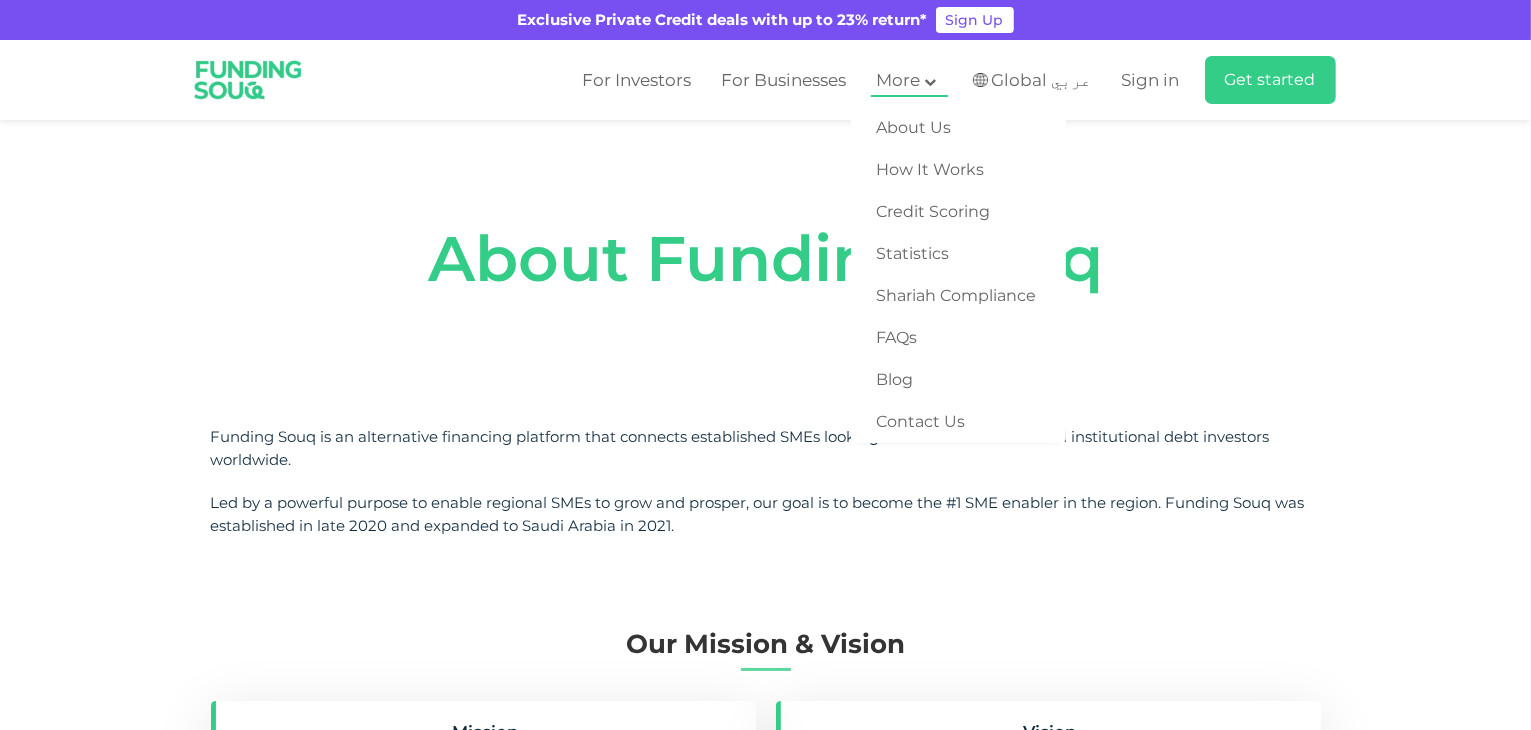 click on "More" at bounding box center (909, 80) 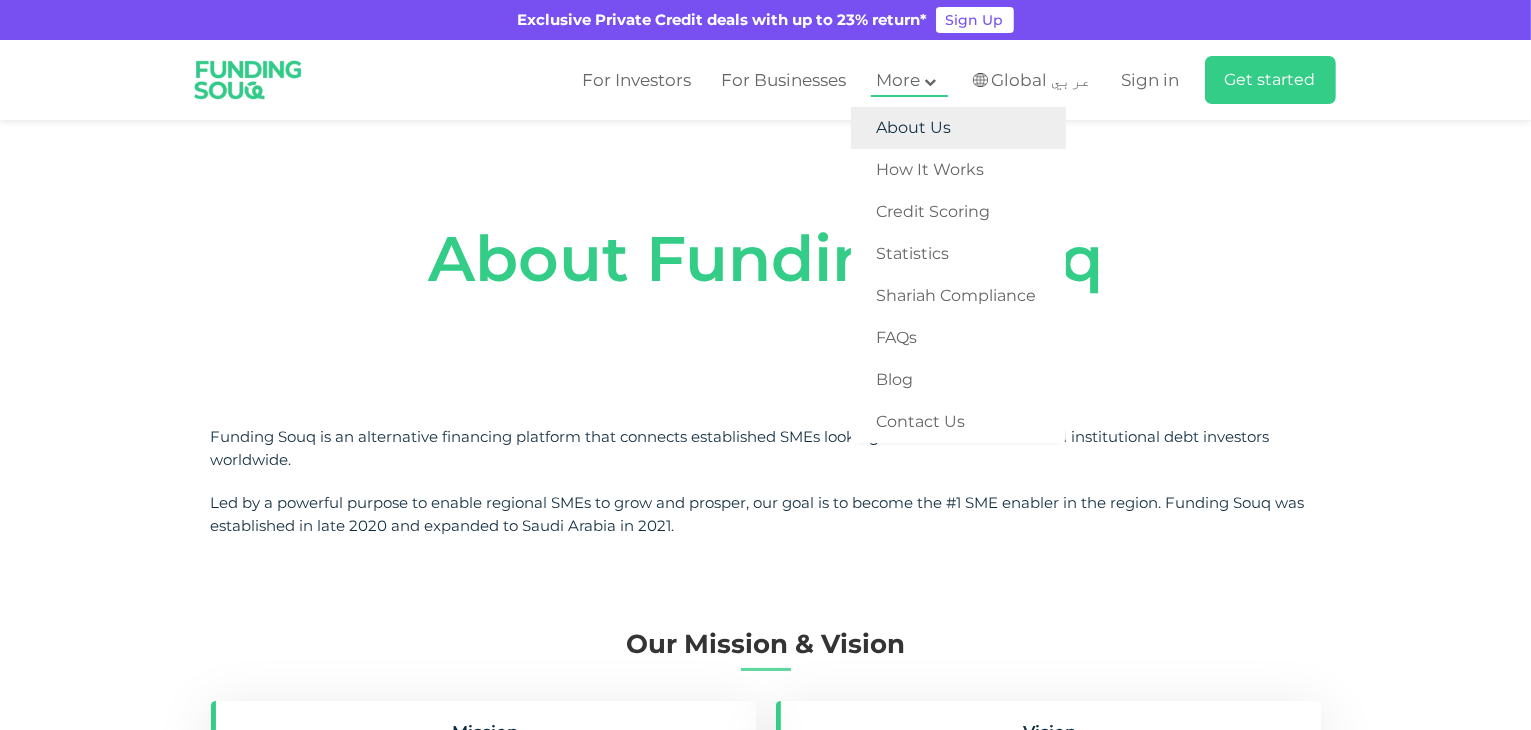 click on "About Us" at bounding box center [958, 128] 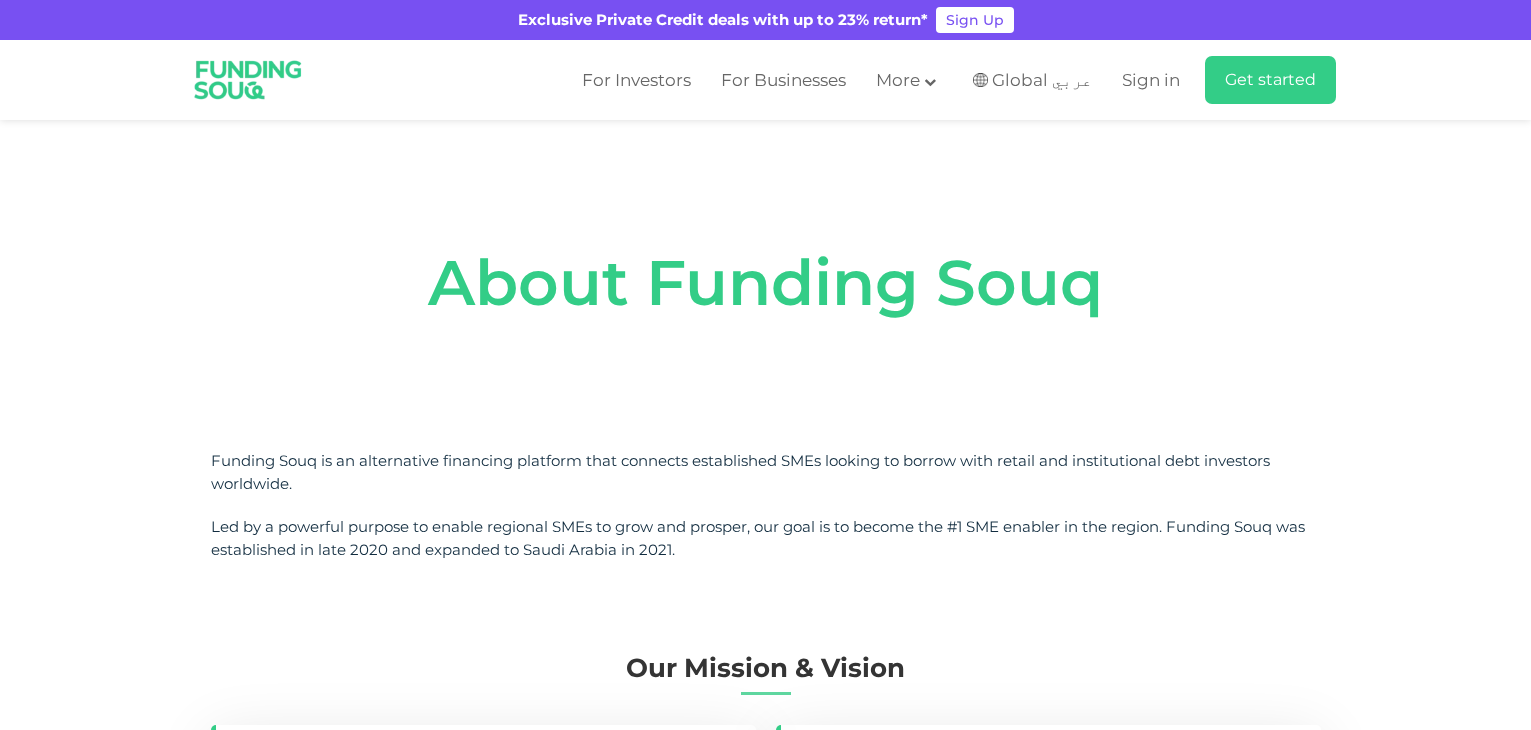 scroll, scrollTop: 0, scrollLeft: 0, axis: both 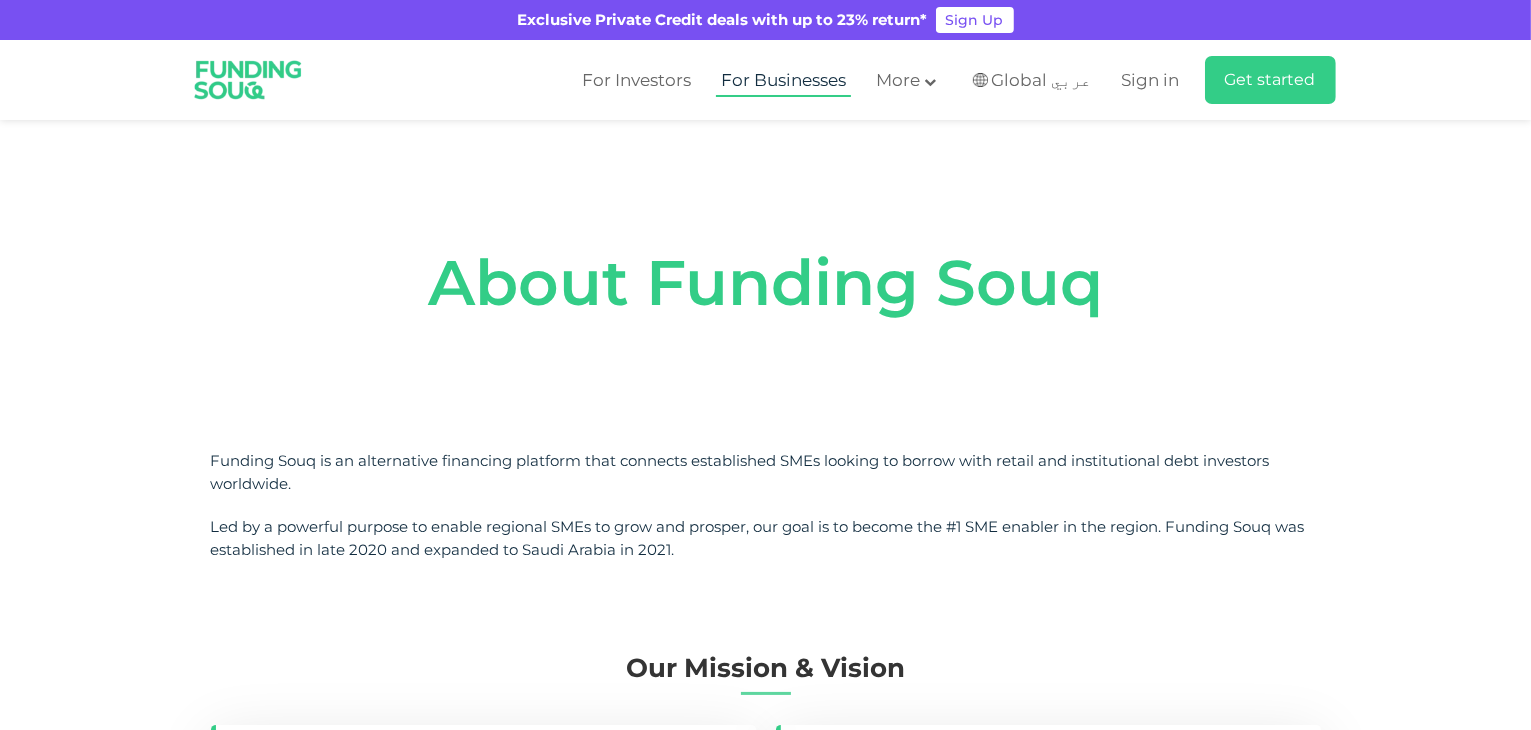 click on "For Businesses" at bounding box center (783, 80) 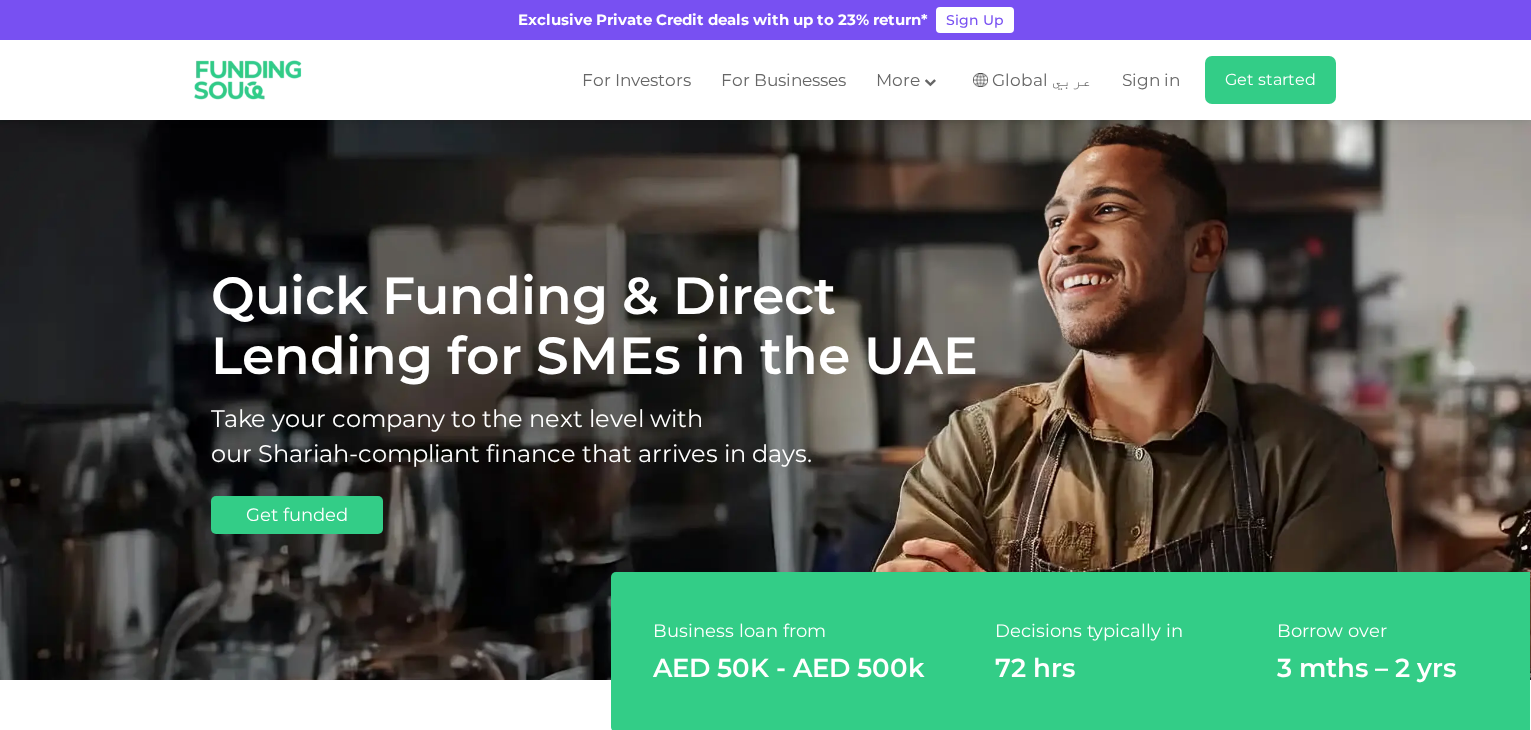 scroll, scrollTop: 0, scrollLeft: 0, axis: both 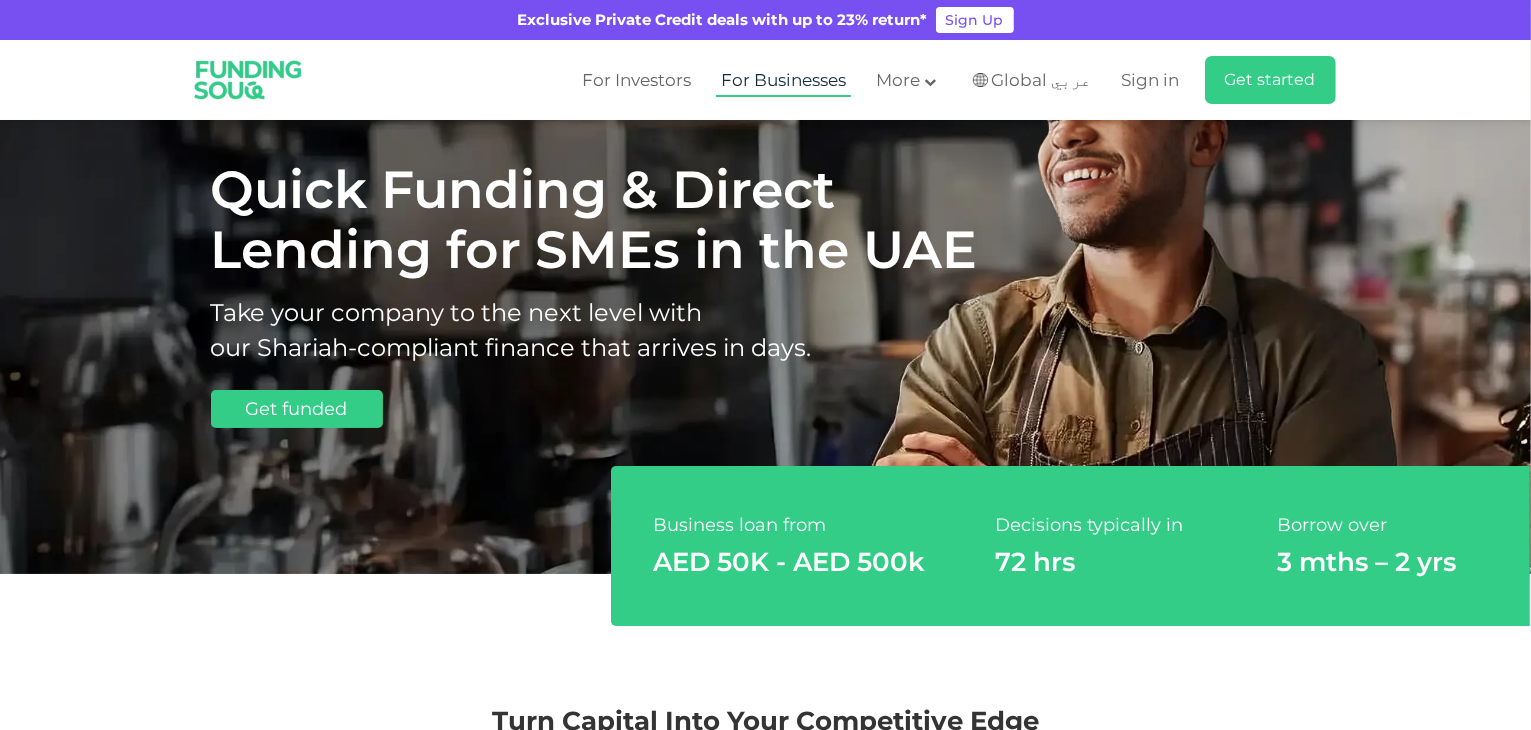 click on "For Businesses" at bounding box center (783, 80) 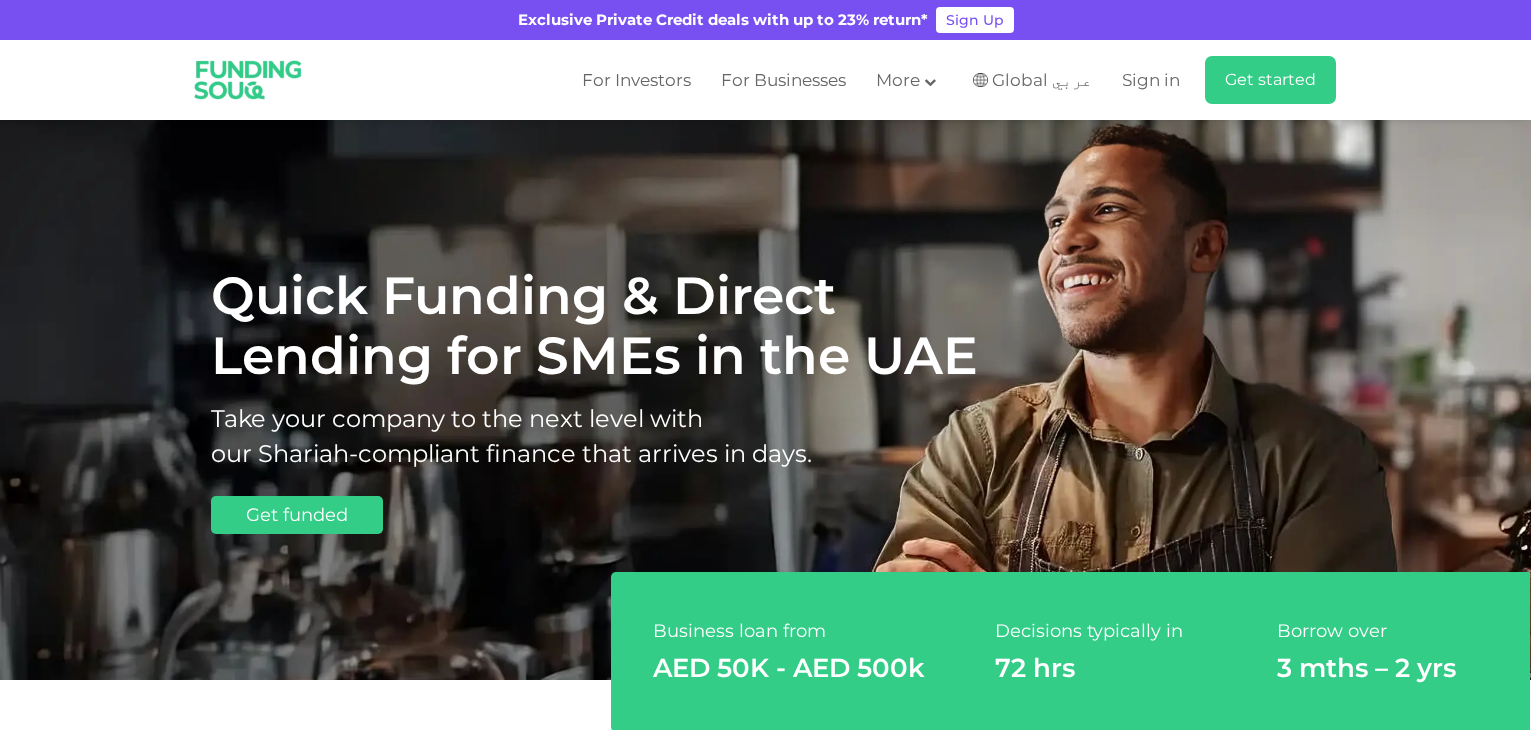scroll, scrollTop: 0, scrollLeft: 0, axis: both 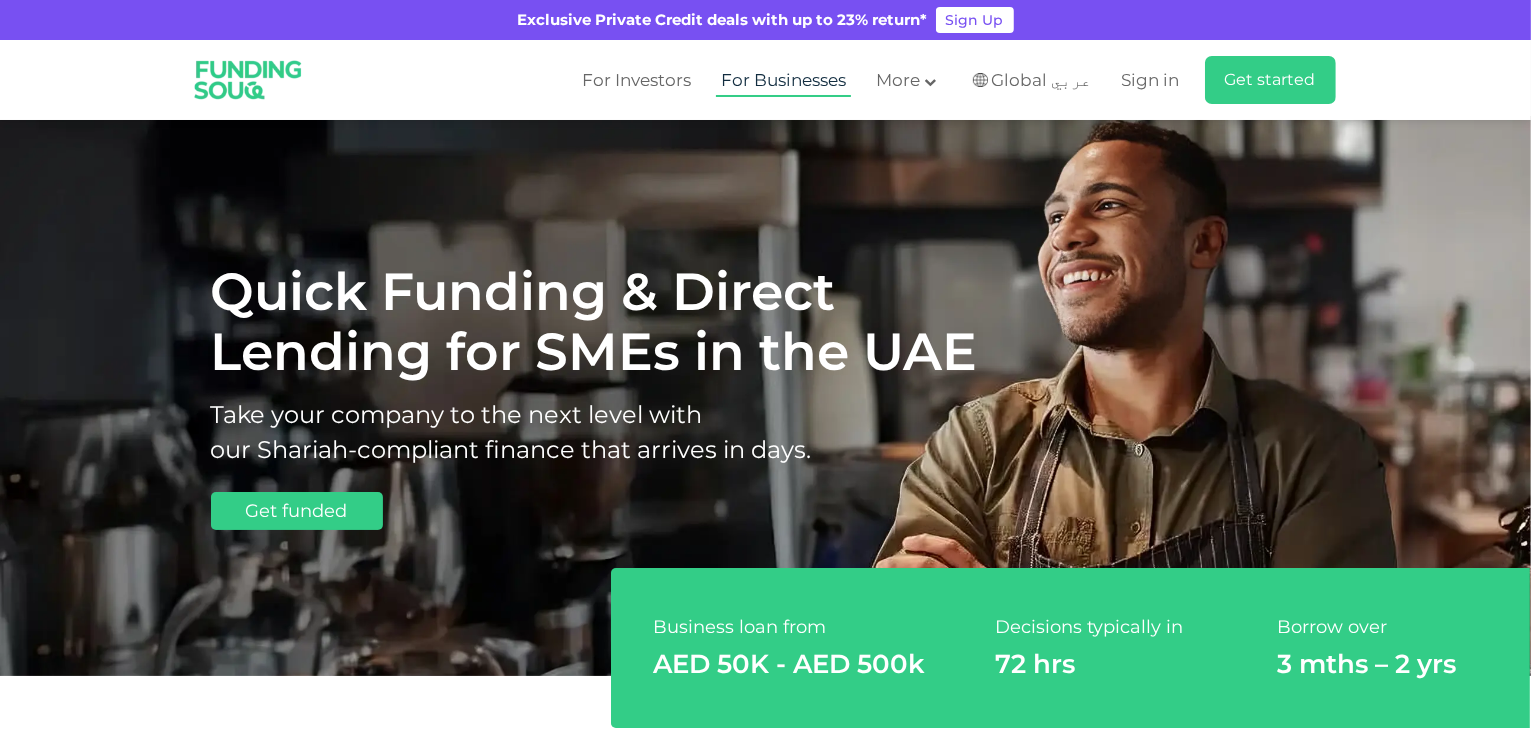 click on "For Businesses" at bounding box center [783, 80] 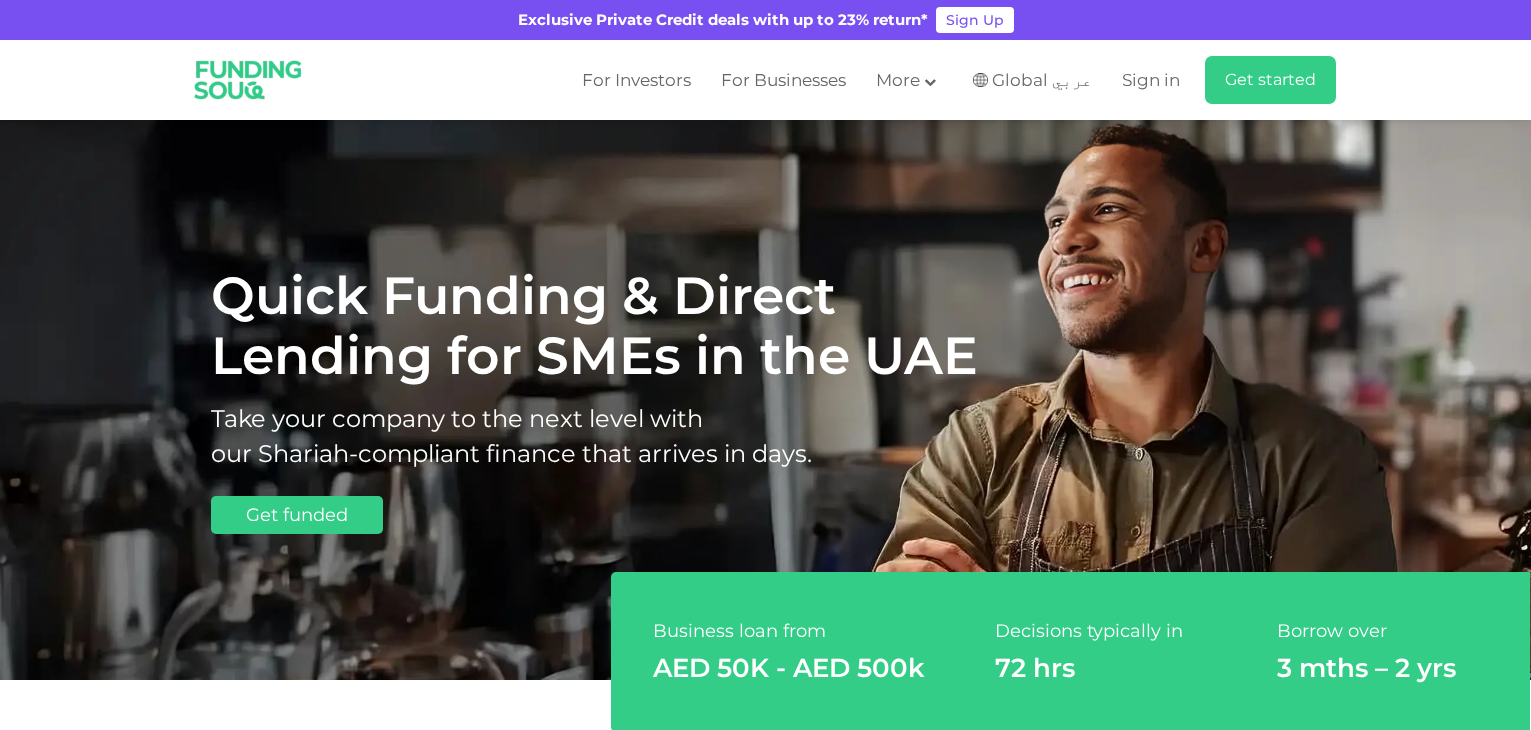 scroll, scrollTop: 0, scrollLeft: 0, axis: both 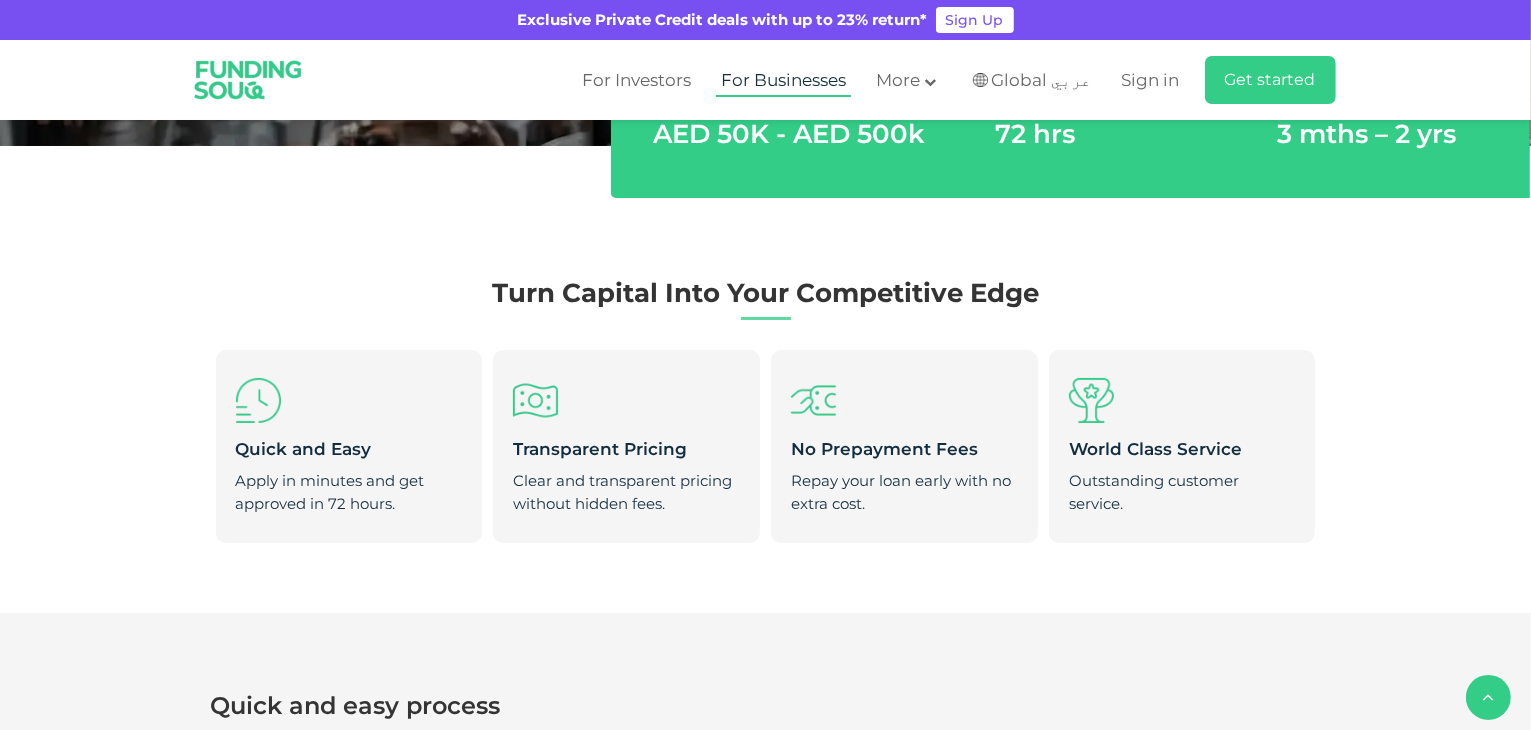 click on "For Businesses" at bounding box center (783, 80) 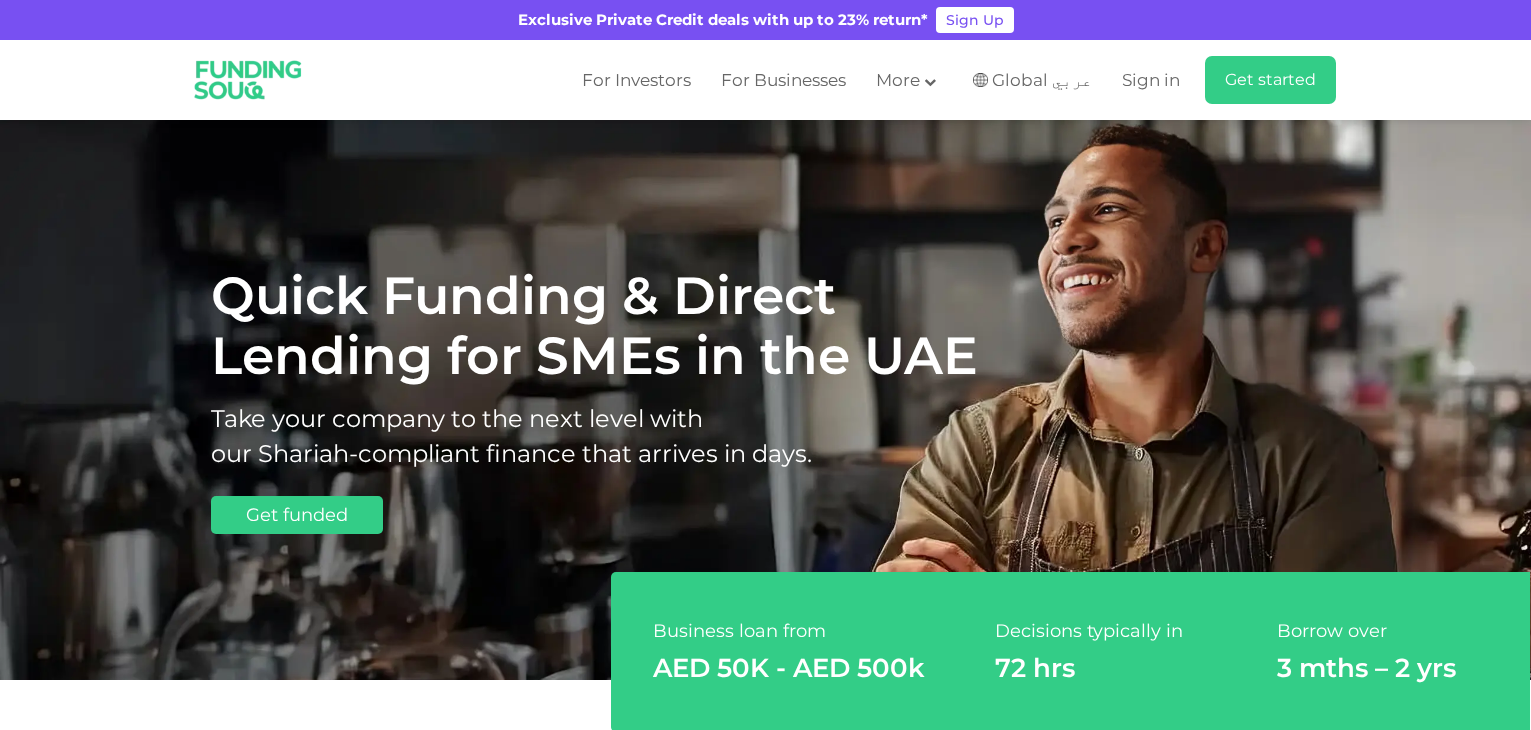scroll, scrollTop: 231, scrollLeft: 0, axis: vertical 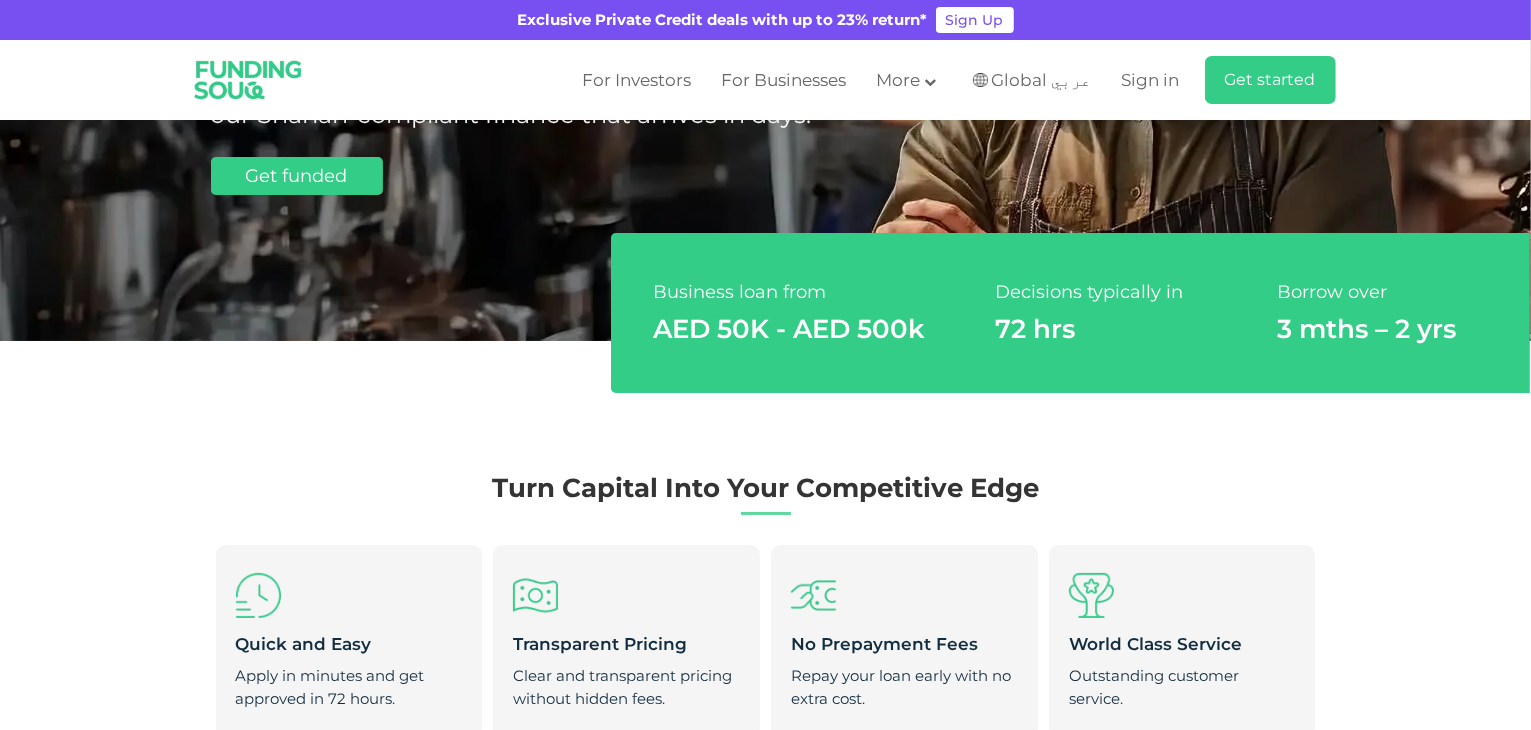 click on "Turn Capital
Into Your Competitive Edge
Quick and Easy
Apply in minutes and get approved in 72 hours.
Transparent Pricing
Clear and transparent pricing without hidden fees." at bounding box center (765, 609) 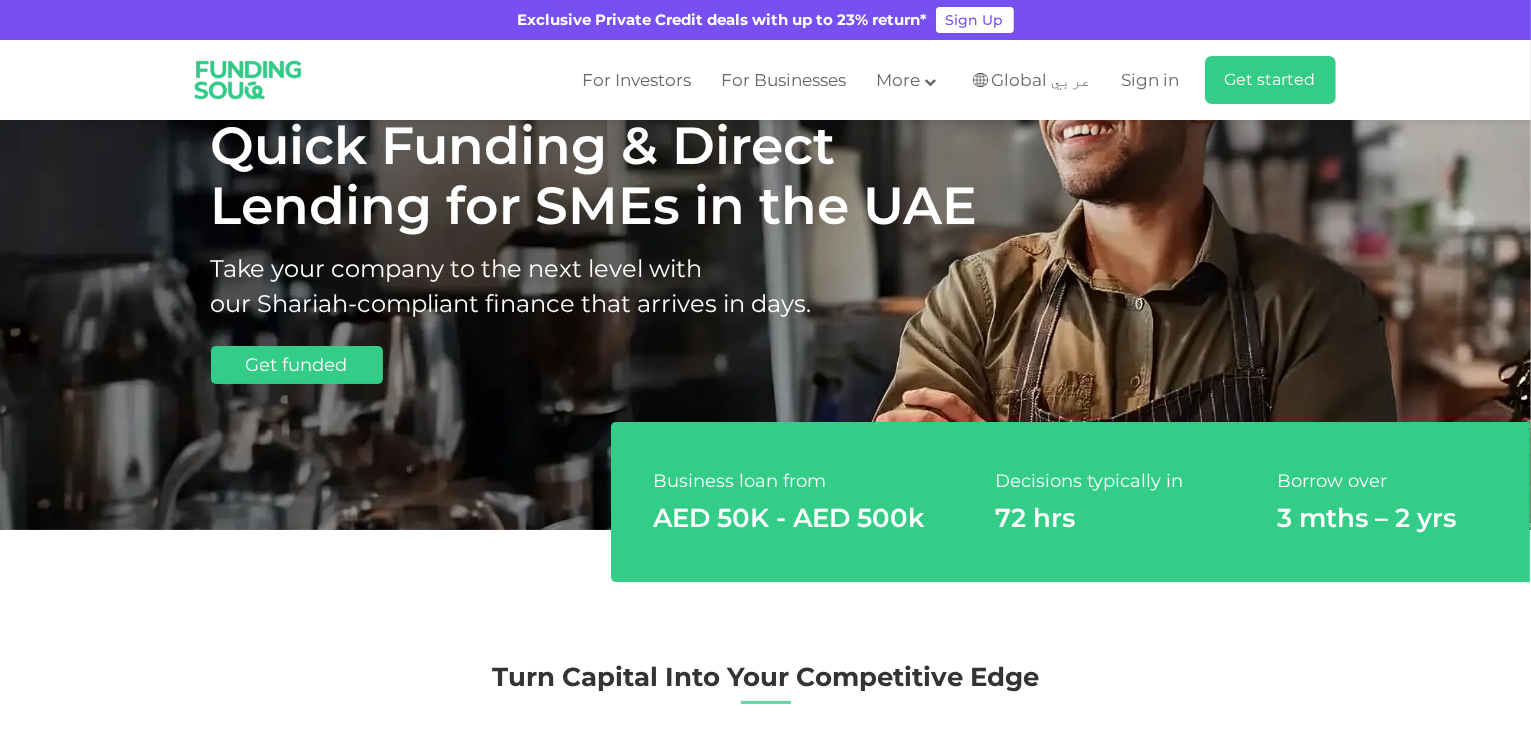 scroll, scrollTop: 0, scrollLeft: 0, axis: both 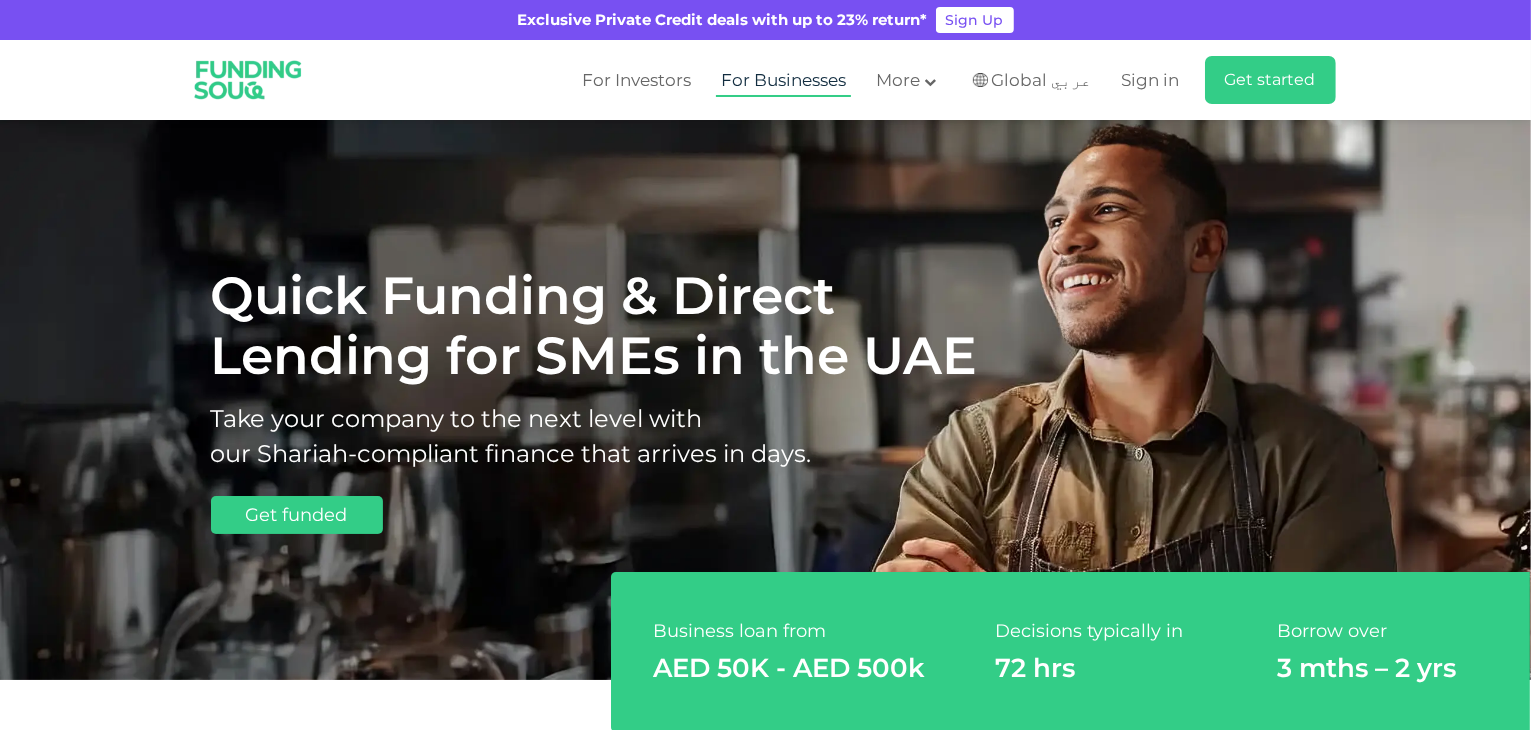 click on "For Businesses" at bounding box center [783, 80] 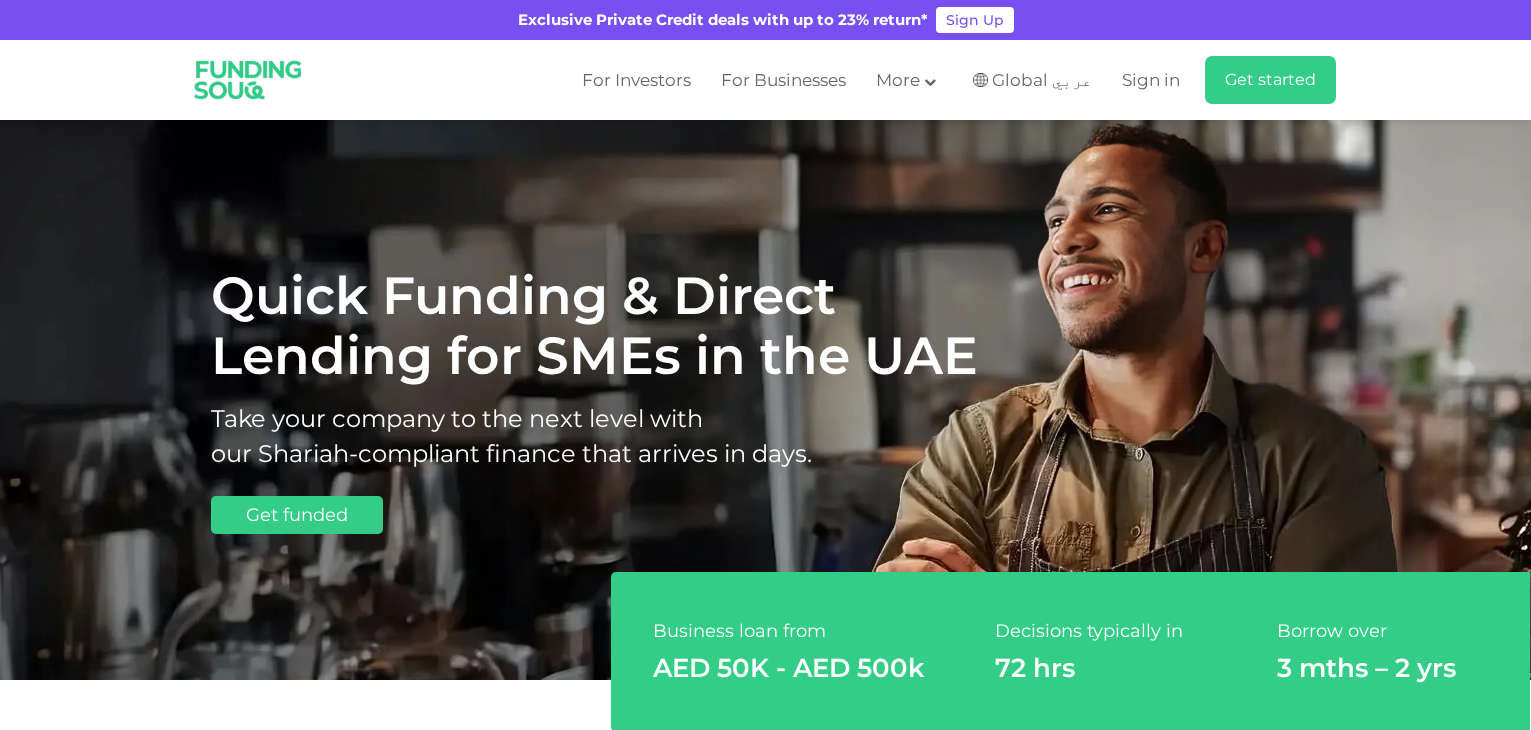 scroll, scrollTop: 230, scrollLeft: 0, axis: vertical 